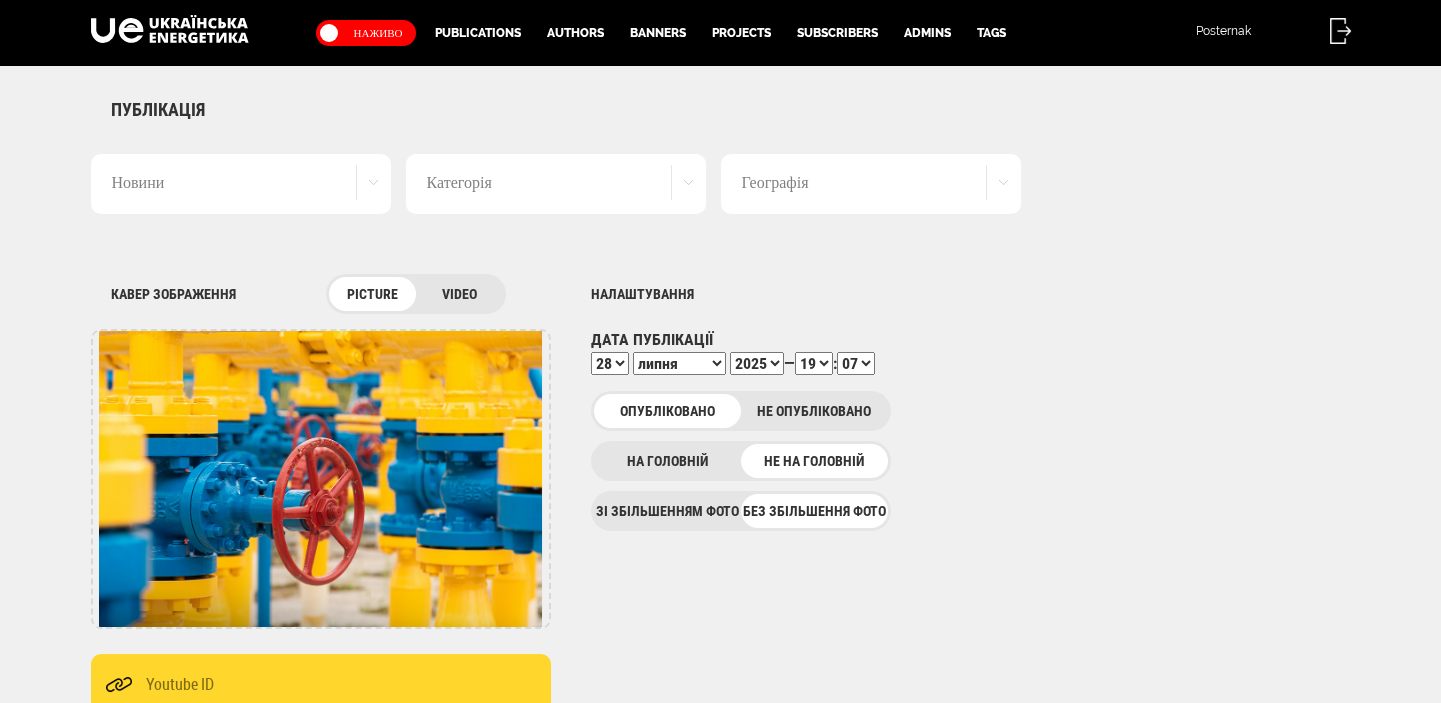 scroll, scrollTop: 0, scrollLeft: 0, axis: both 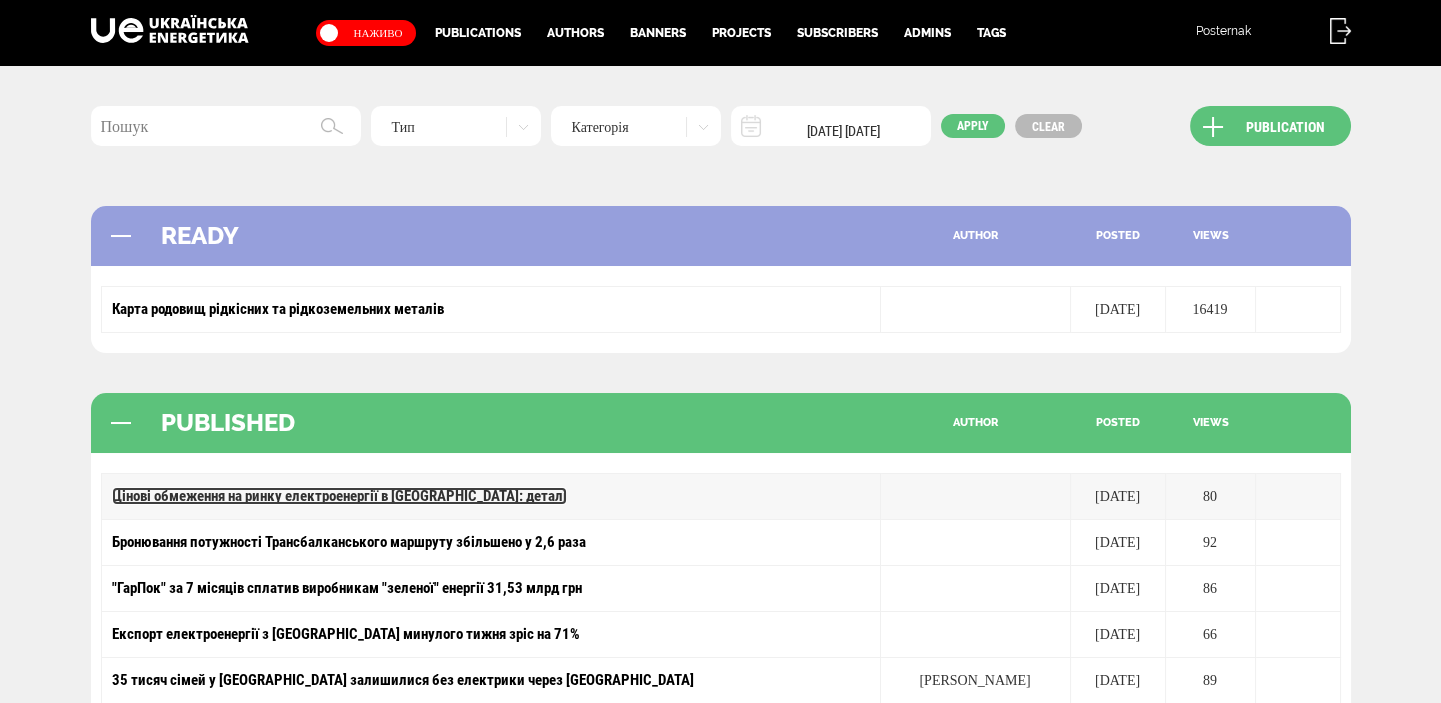 click on "Цінові обмеження на ринку електроенергії в [GEOGRAPHIC_DATA]: деталі" at bounding box center (339, 496) 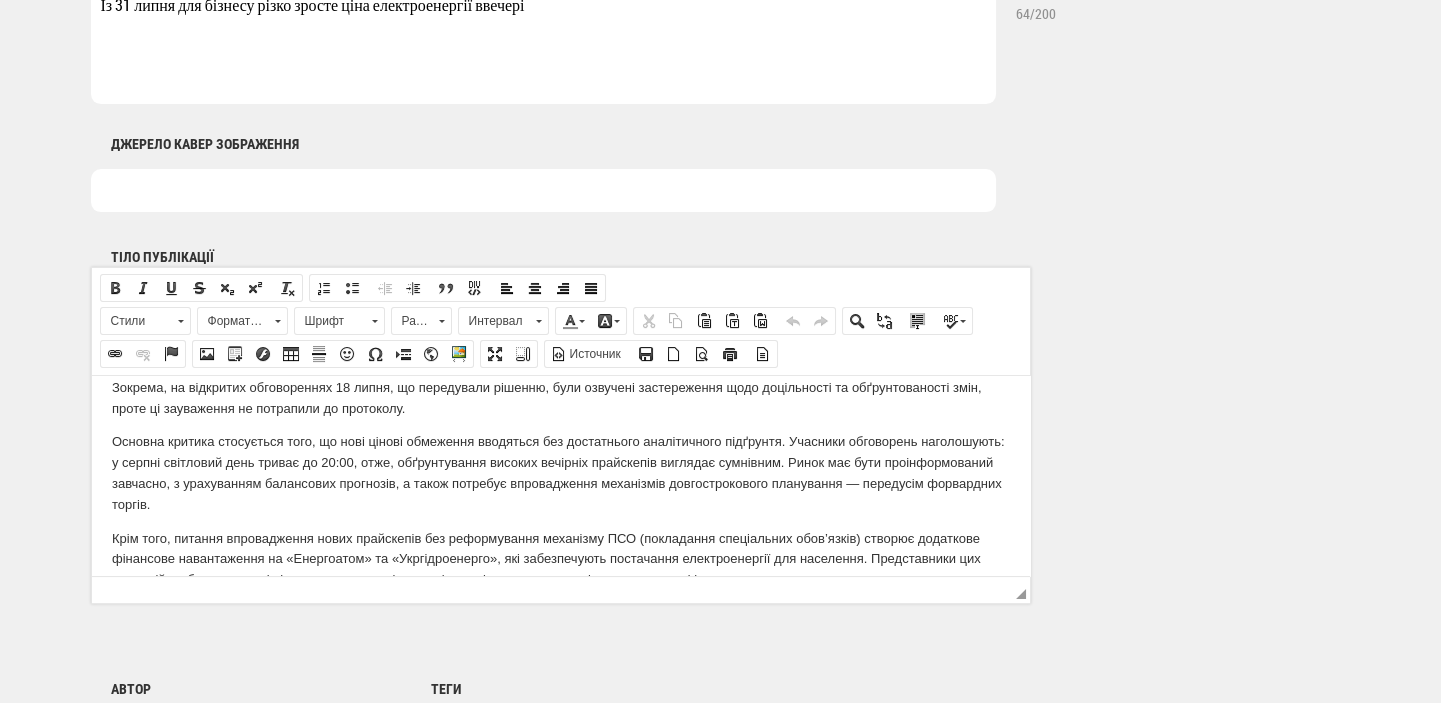 scroll, scrollTop: 0, scrollLeft: 0, axis: both 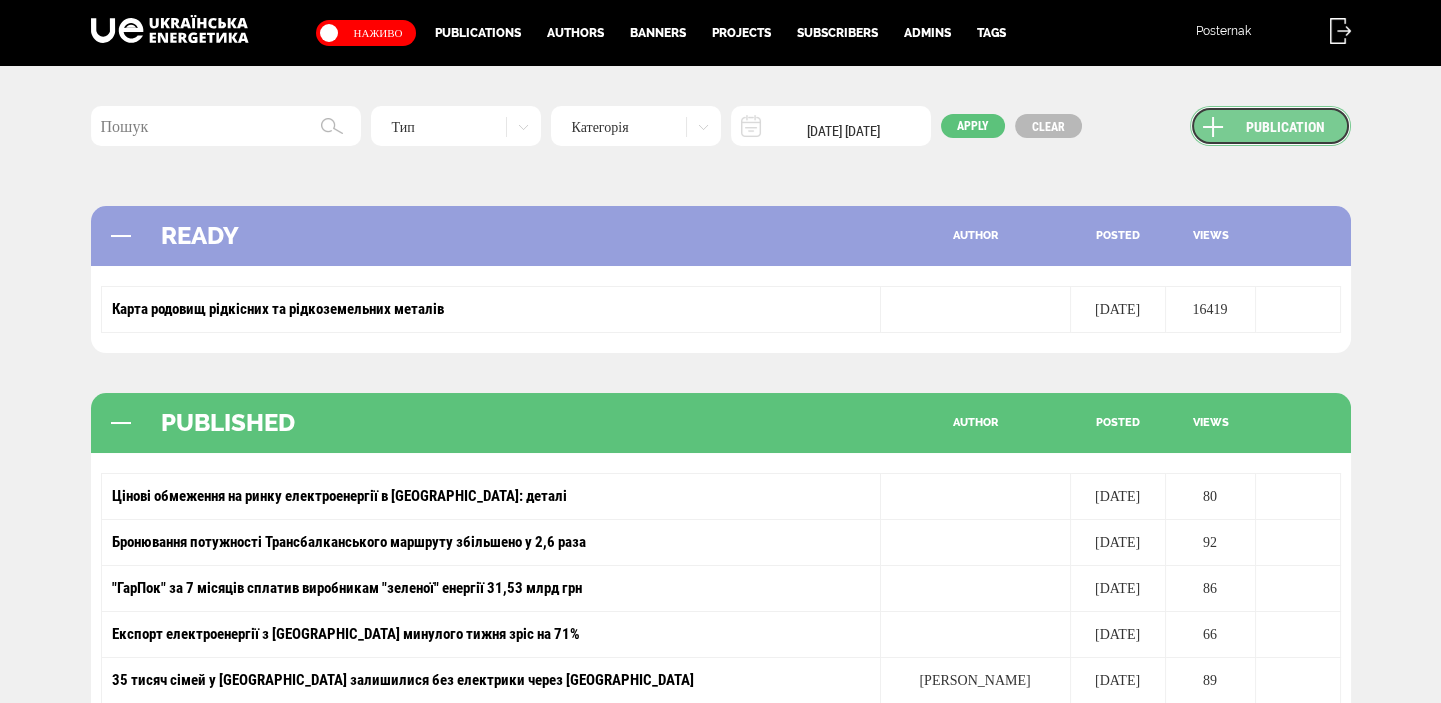 click on "Publication" at bounding box center [1270, 126] 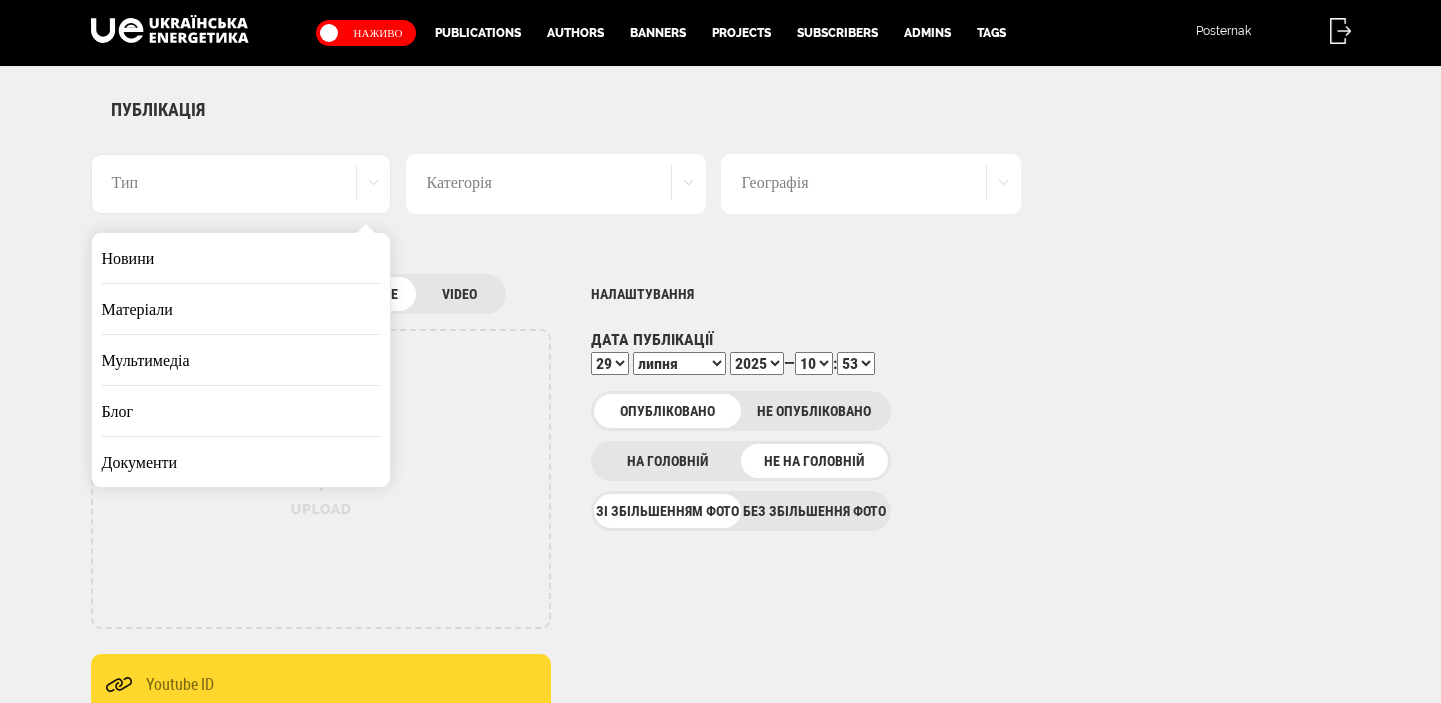 scroll, scrollTop: 0, scrollLeft: 0, axis: both 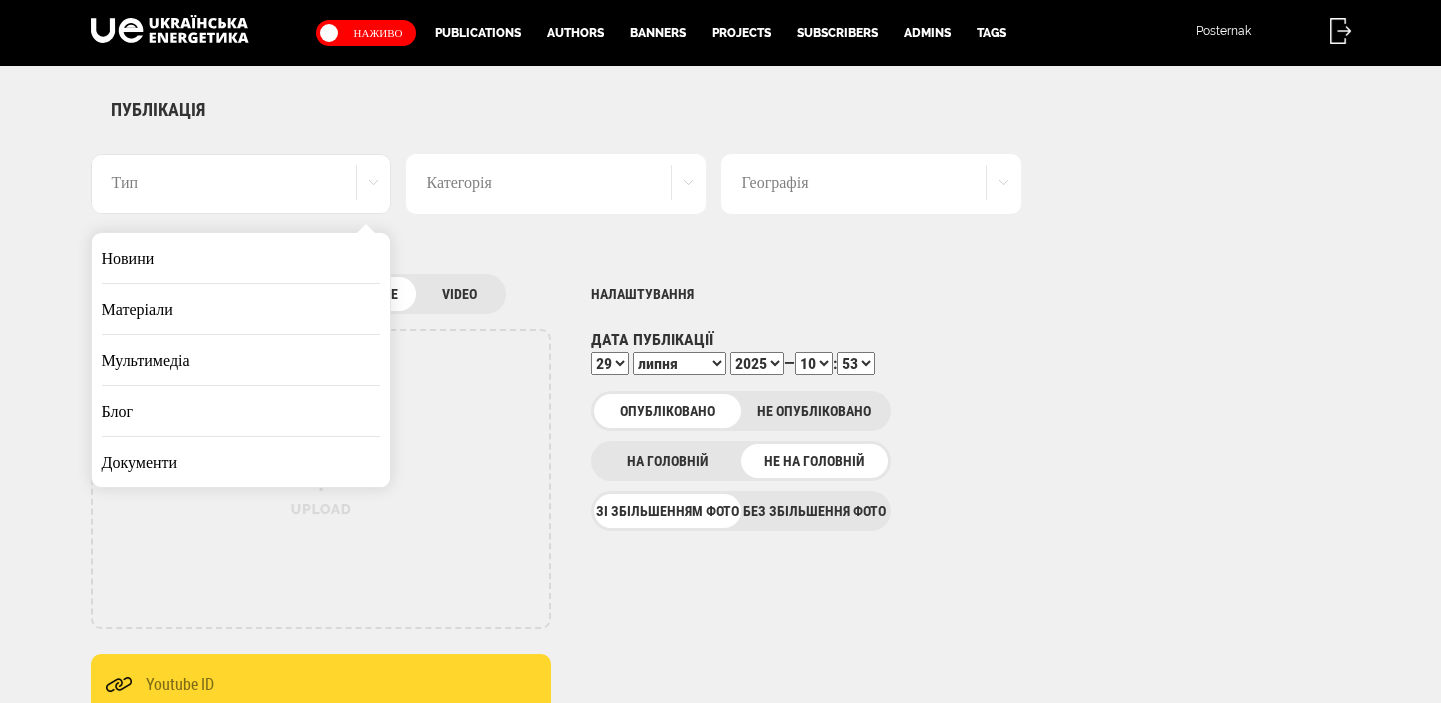 click on "Новини" at bounding box center [241, 258] 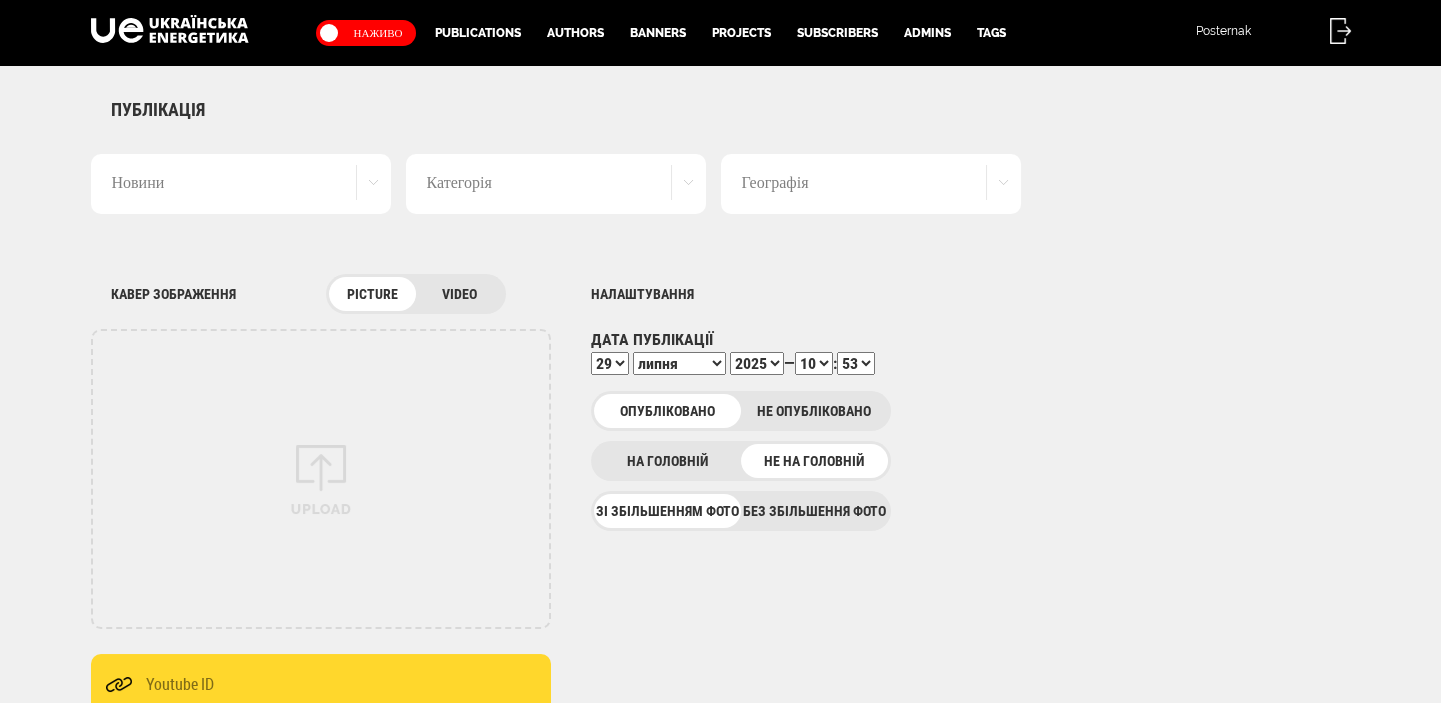 click on "Без збільшення фото" at bounding box center (814, 511) 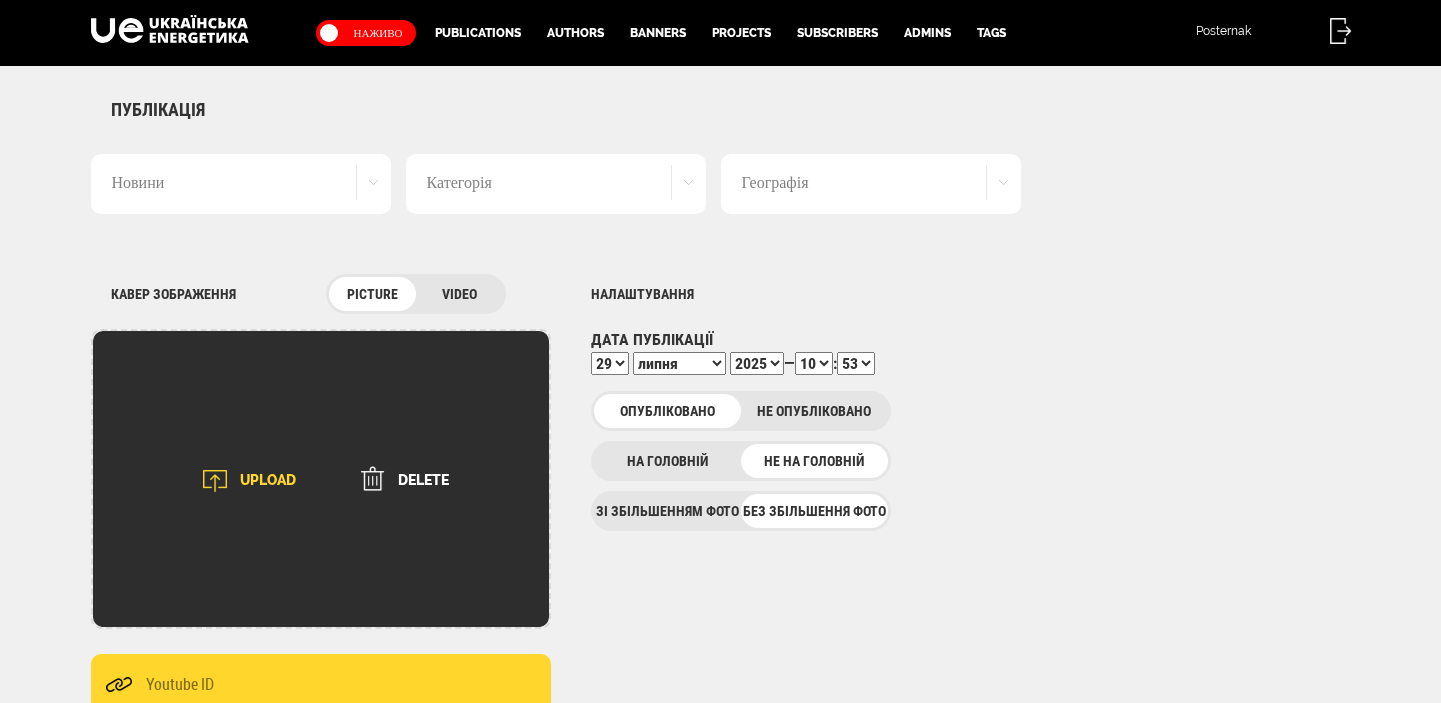 click on "UPLOAD" at bounding box center (243, 481) 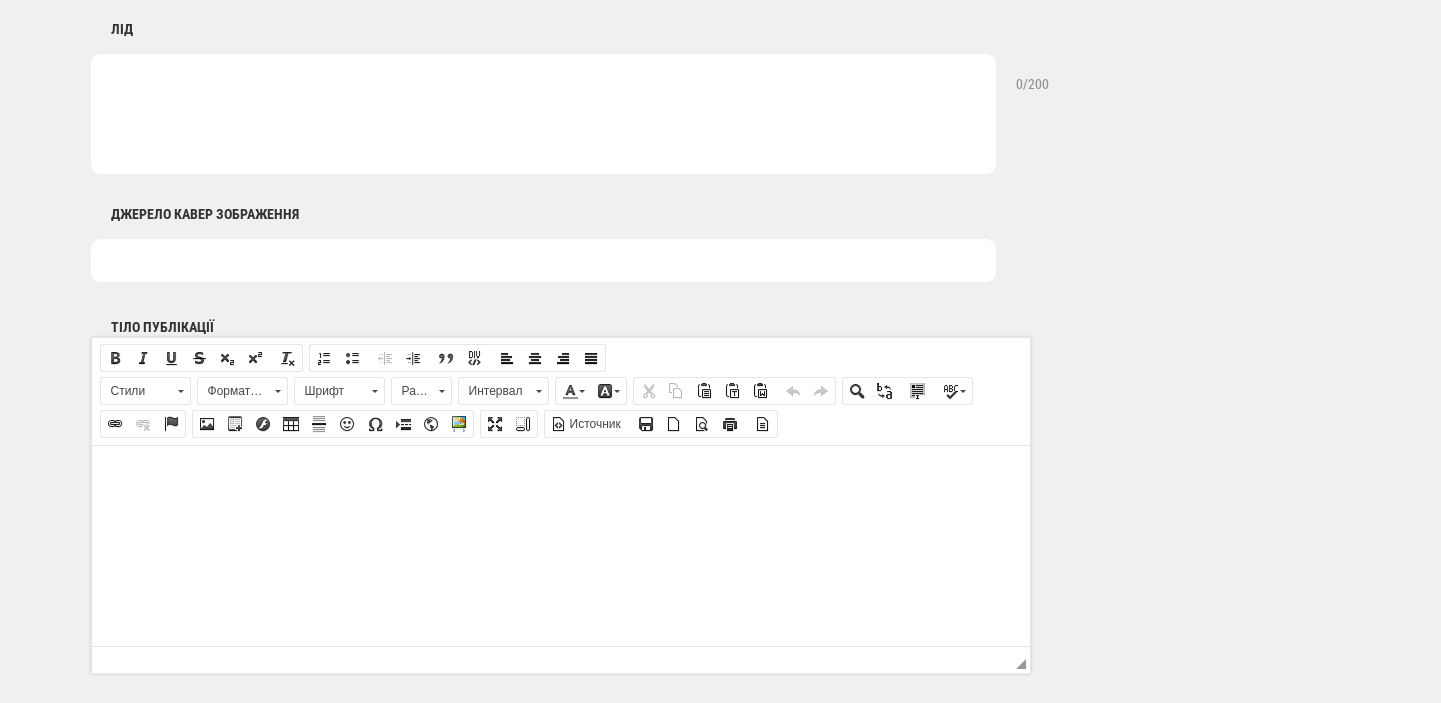 scroll, scrollTop: 1060, scrollLeft: 0, axis: vertical 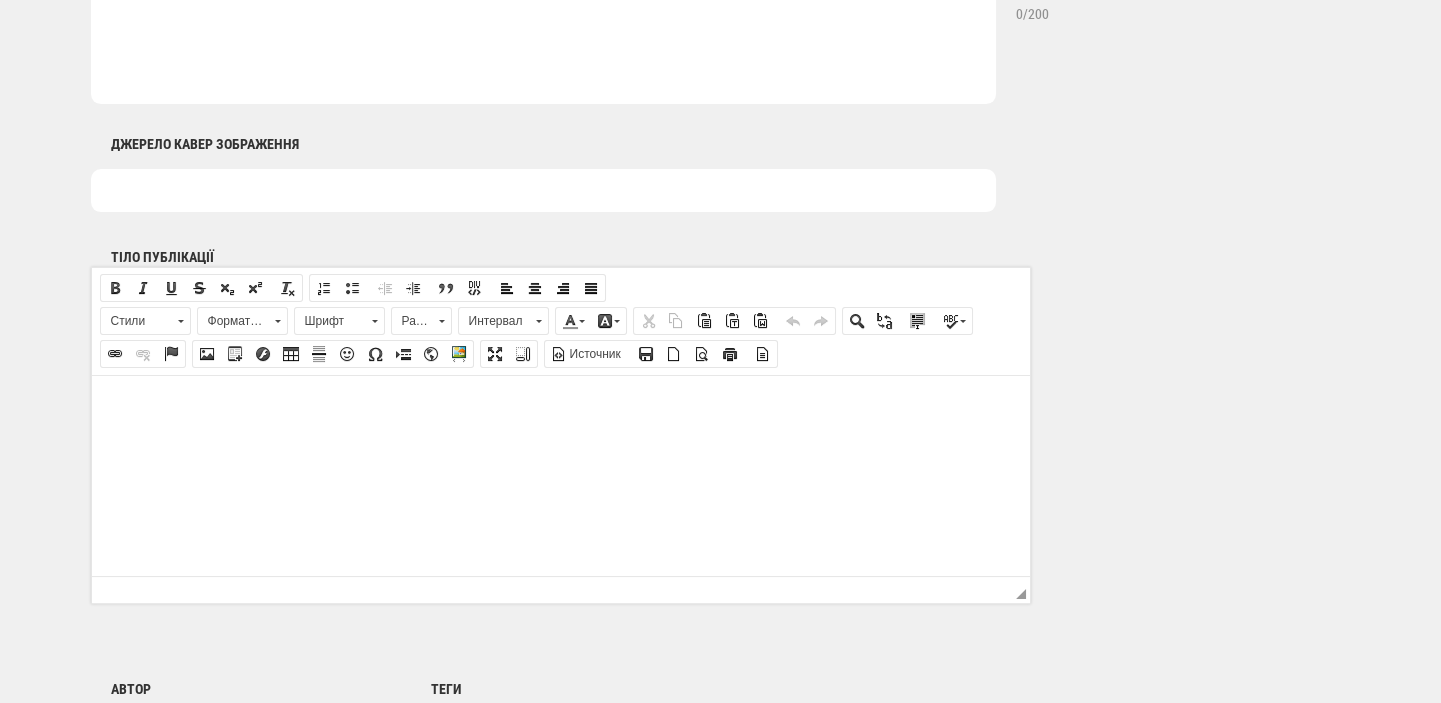 click at bounding box center (543, 190) 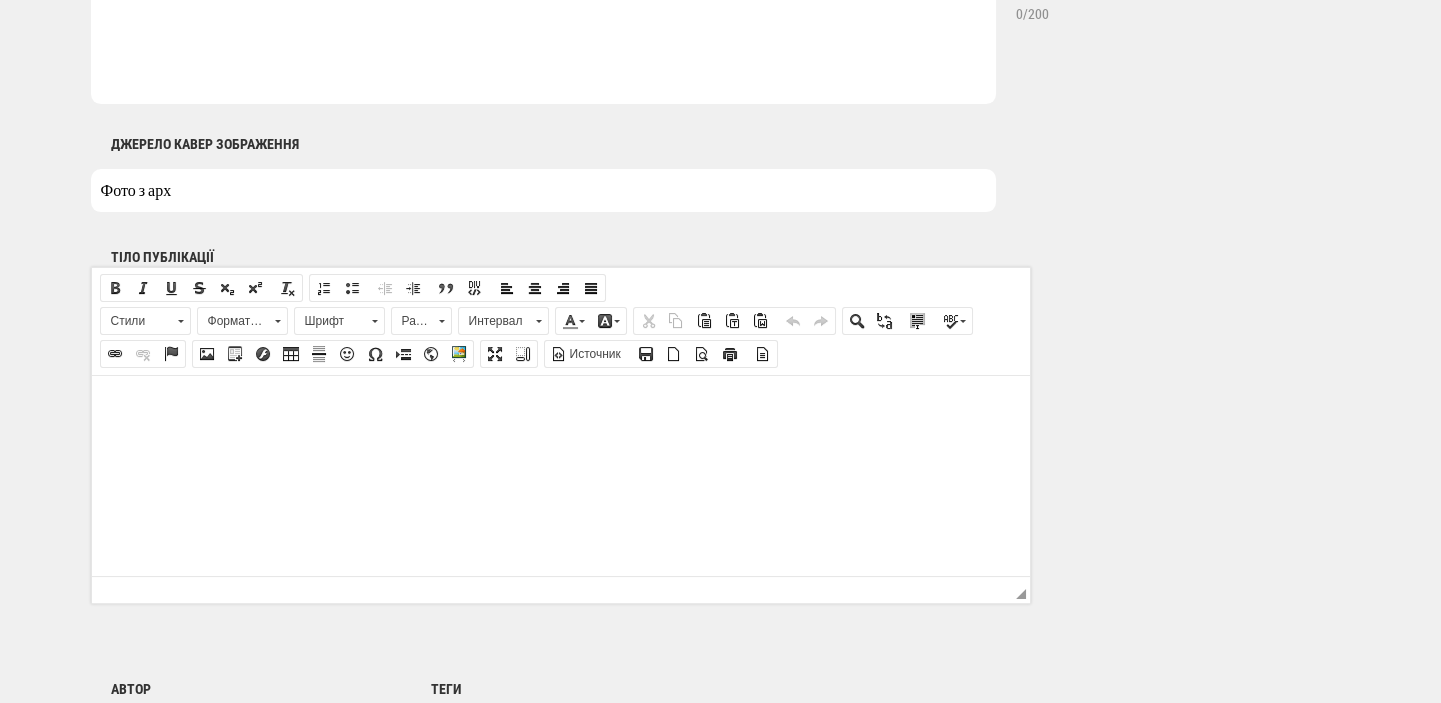 type on "Фото з архіву "Хмельницькобленерго"" 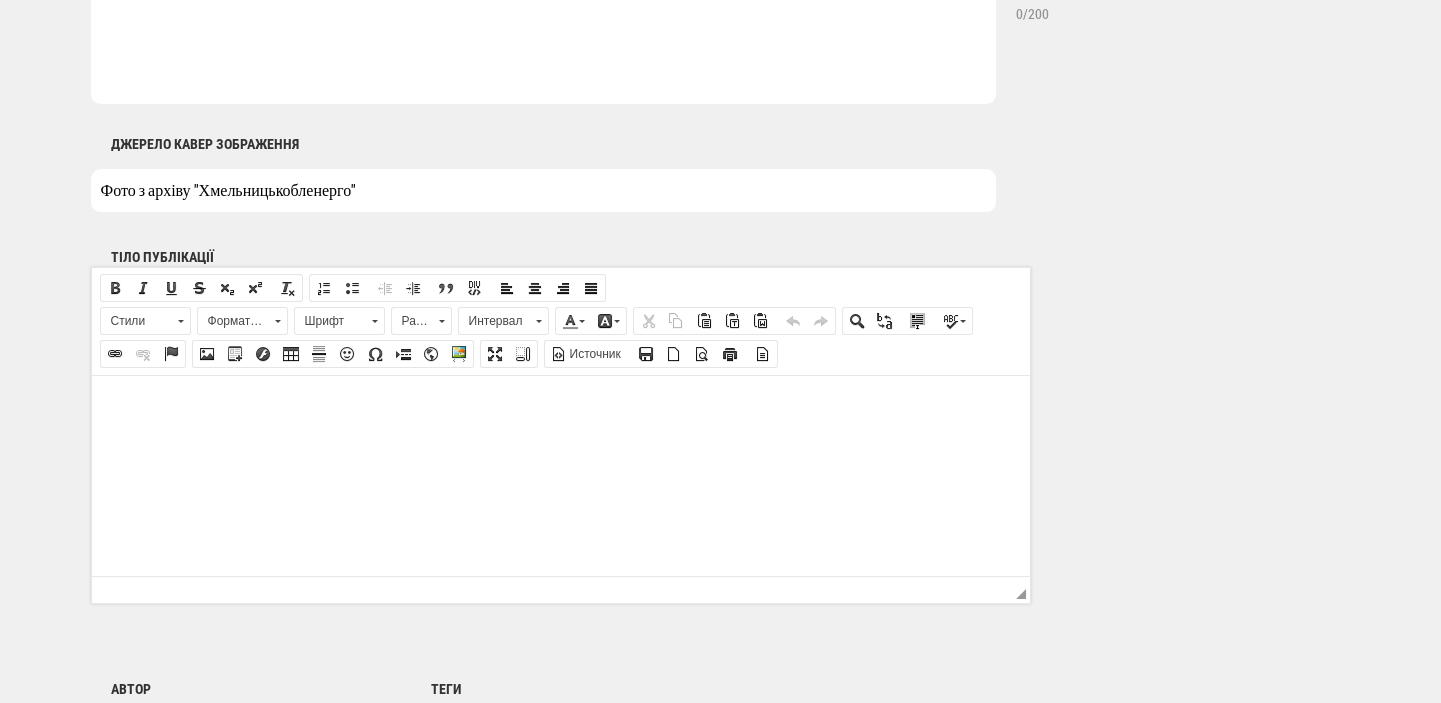 click at bounding box center (560, 405) 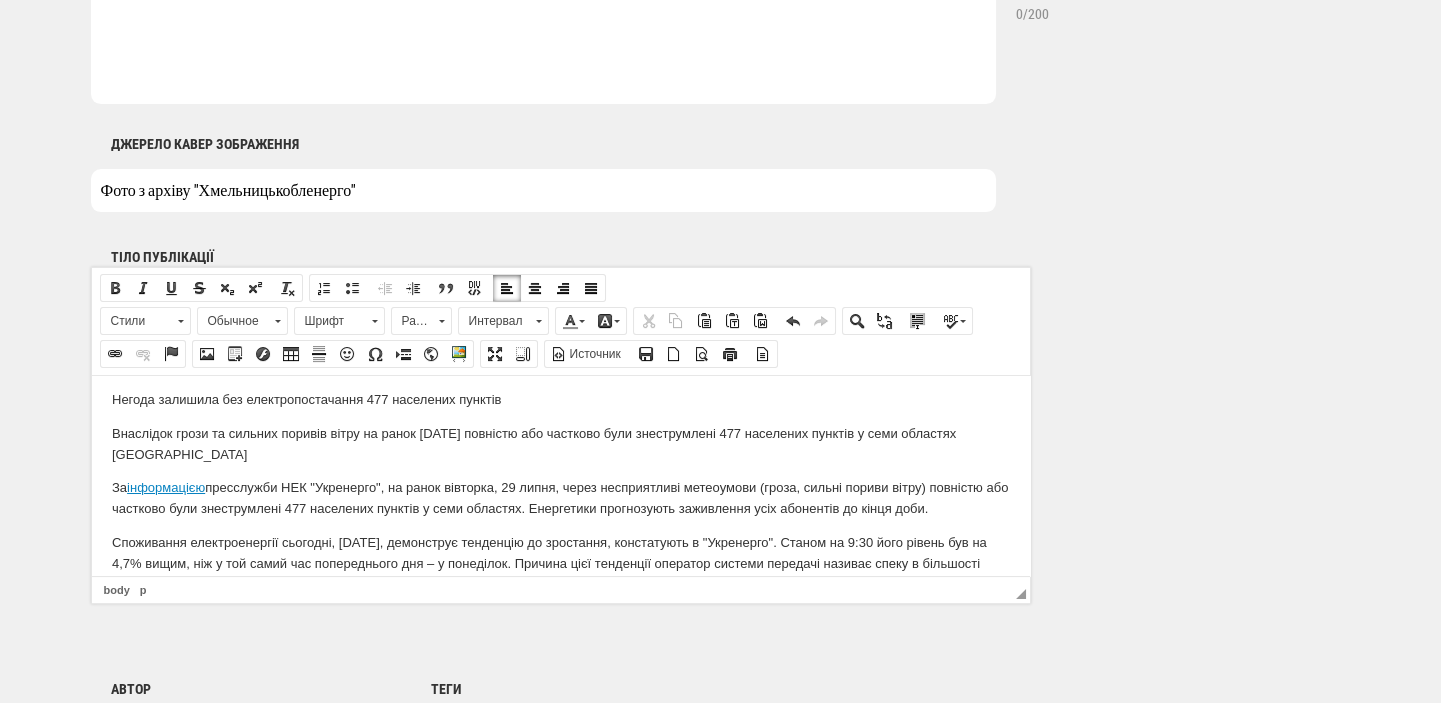scroll, scrollTop: 0, scrollLeft: 0, axis: both 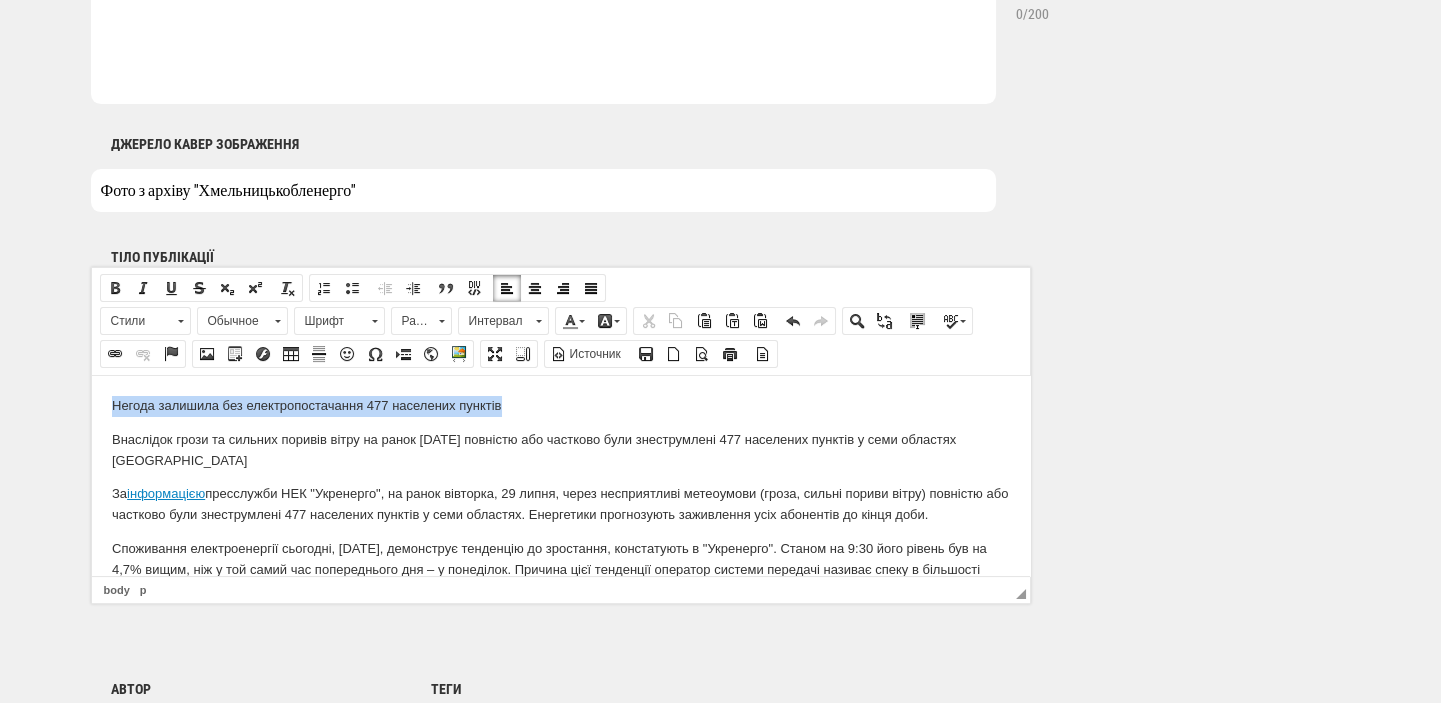 drag, startPoint x: 523, startPoint y: 398, endPoint x: 9, endPoint y: 366, distance: 514.9951 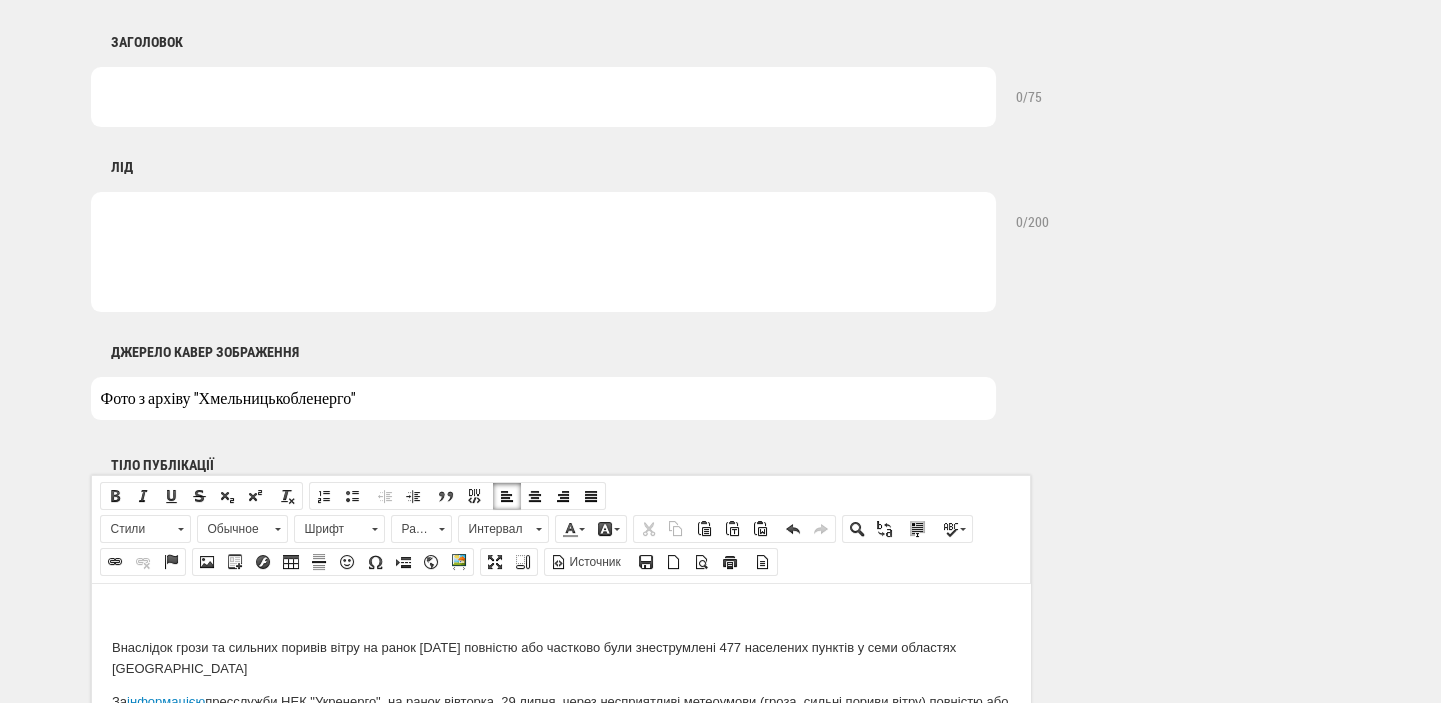 scroll, scrollTop: 848, scrollLeft: 0, axis: vertical 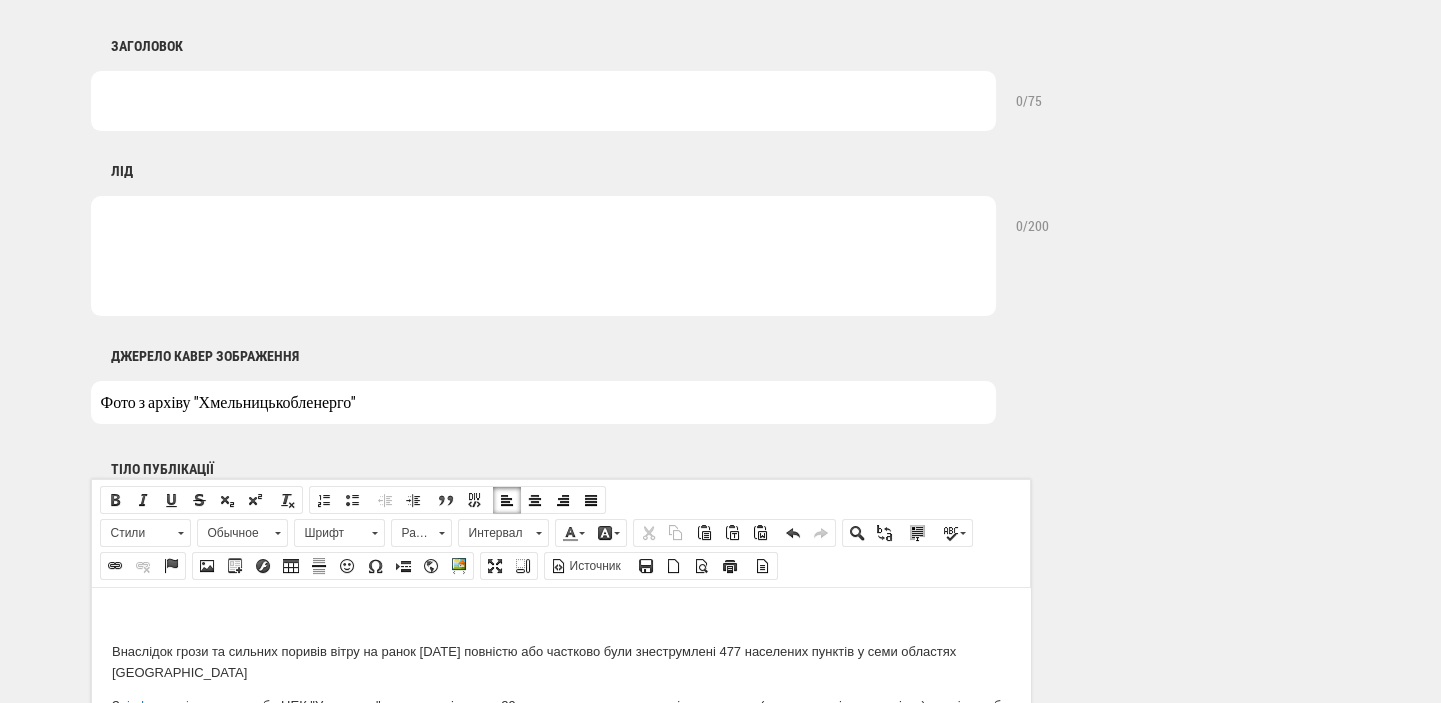 click at bounding box center [543, 101] 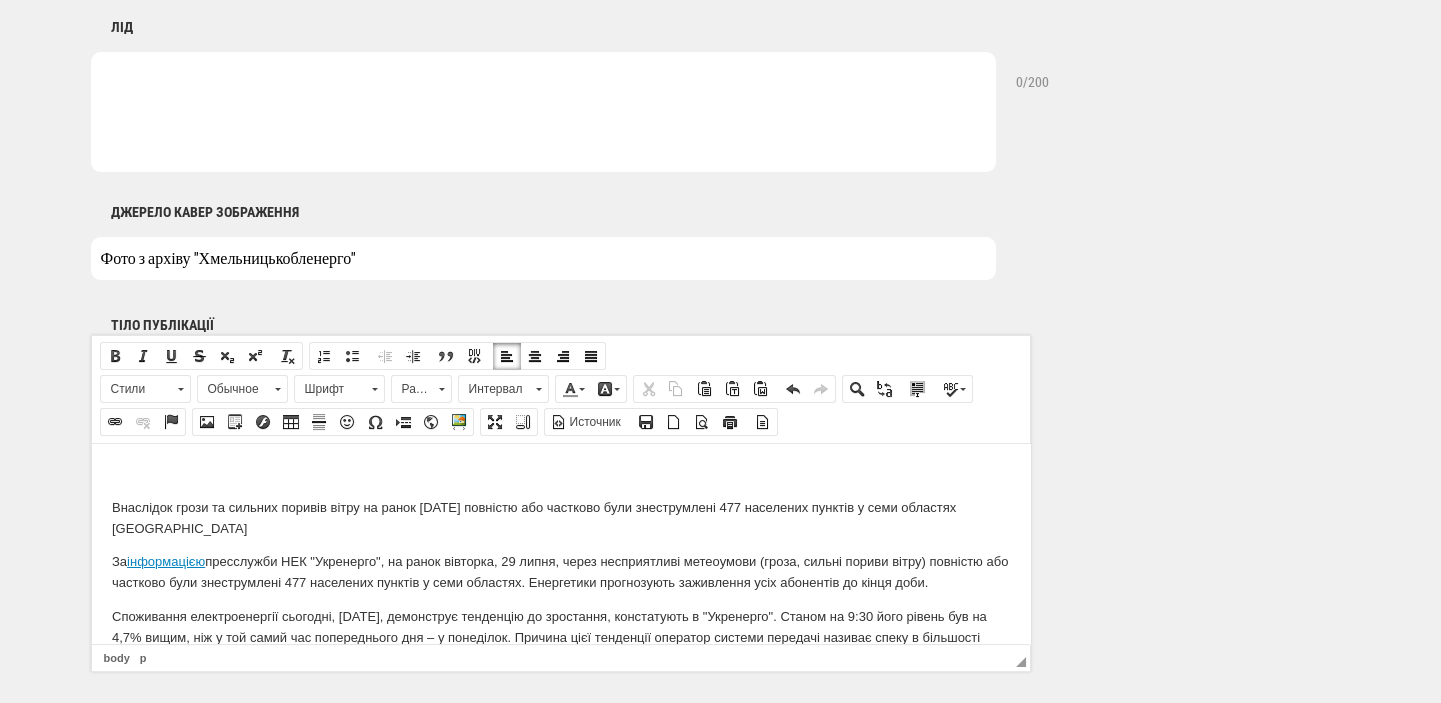 scroll, scrollTop: 1272, scrollLeft: 0, axis: vertical 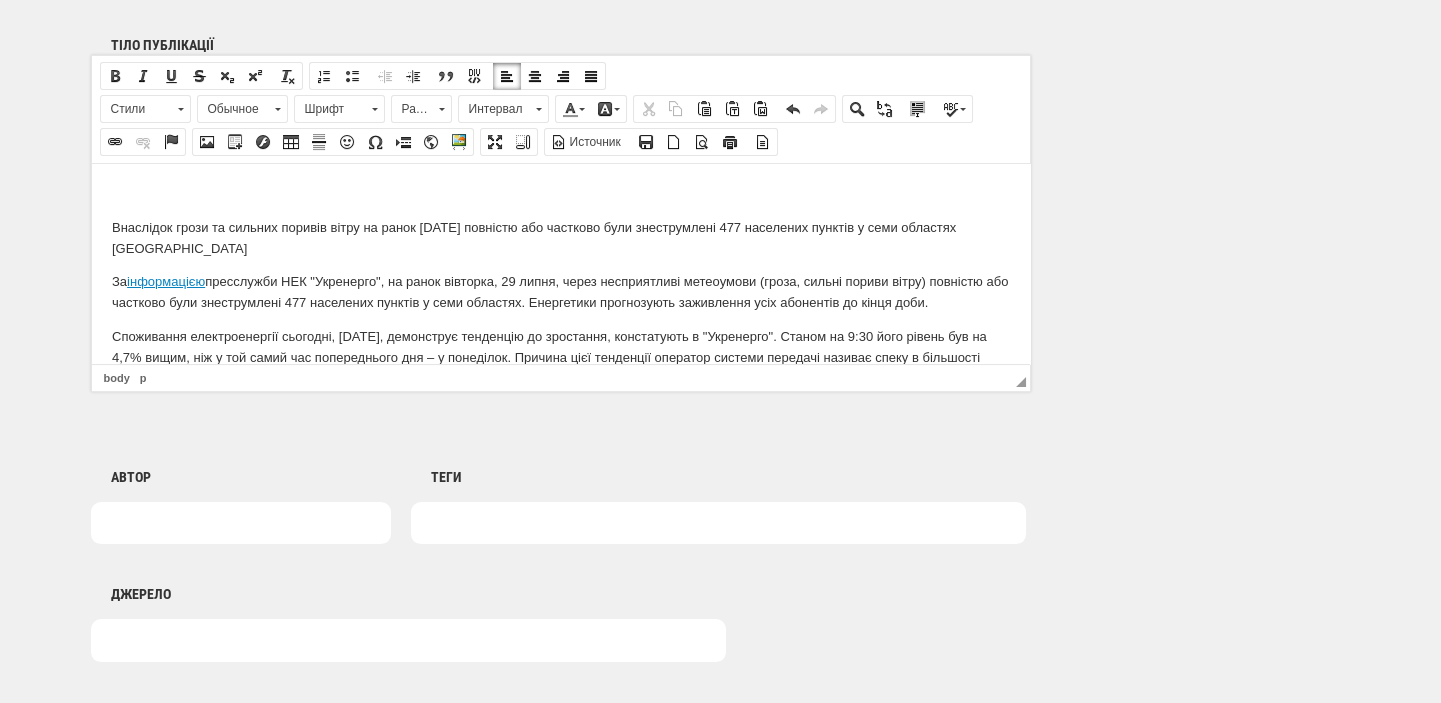 type on "Негода залишила без електропостачання 477 населених пунктів" 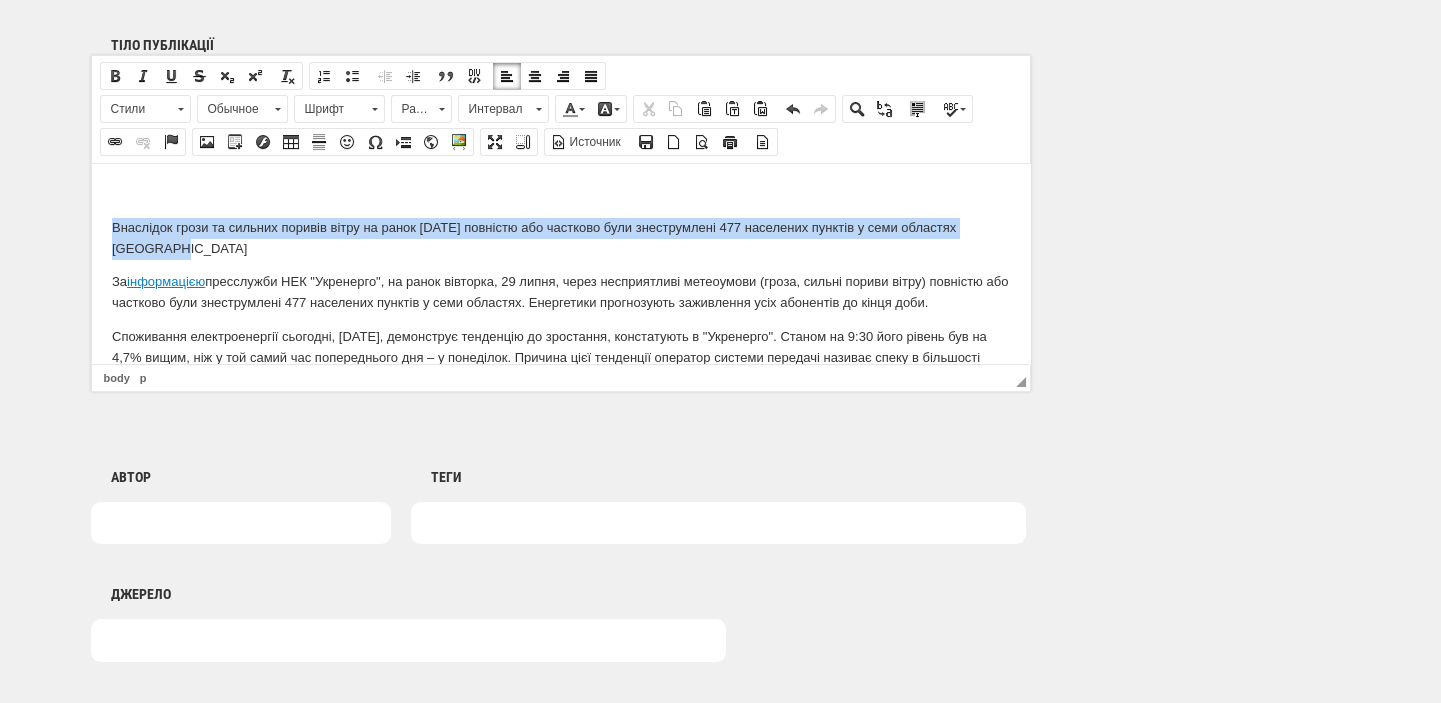 drag, startPoint x: 157, startPoint y: 247, endPoint x: 178, endPoint y: 421, distance: 175.26266 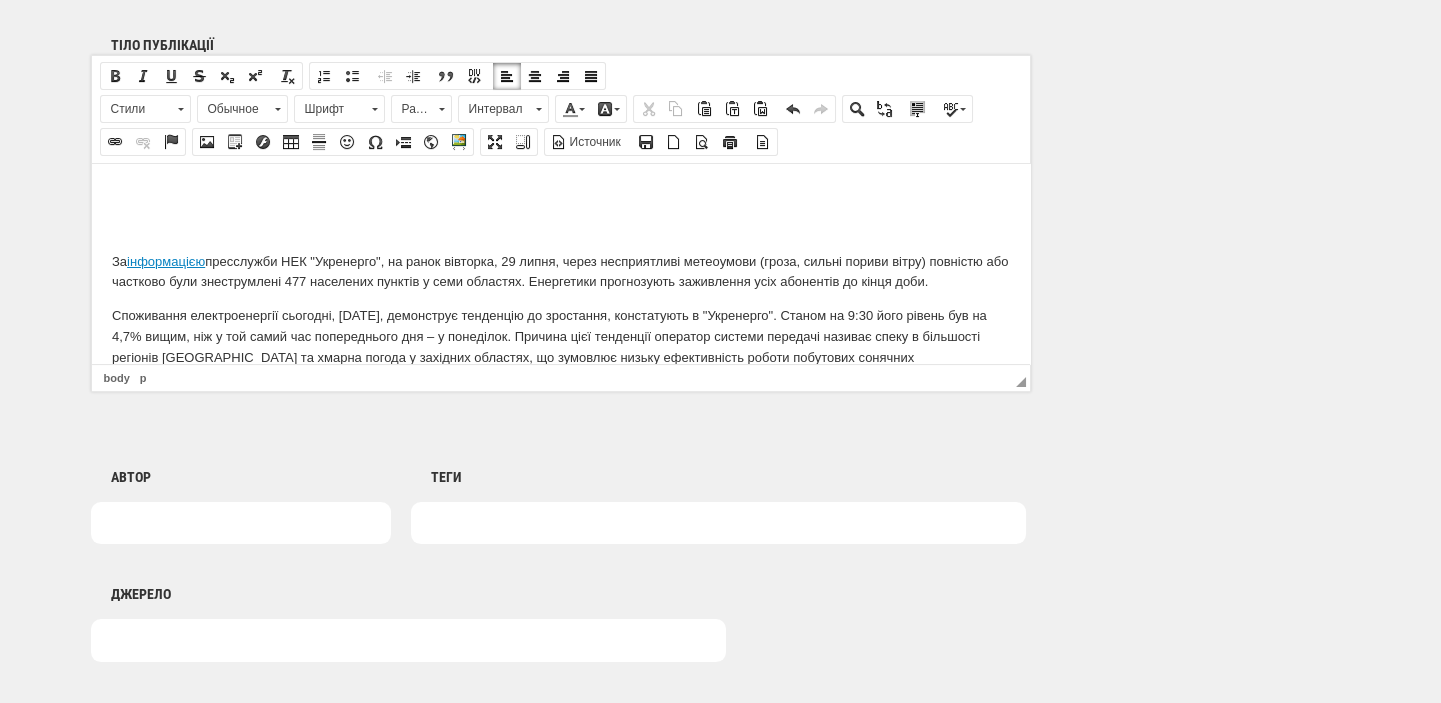 scroll, scrollTop: 848, scrollLeft: 0, axis: vertical 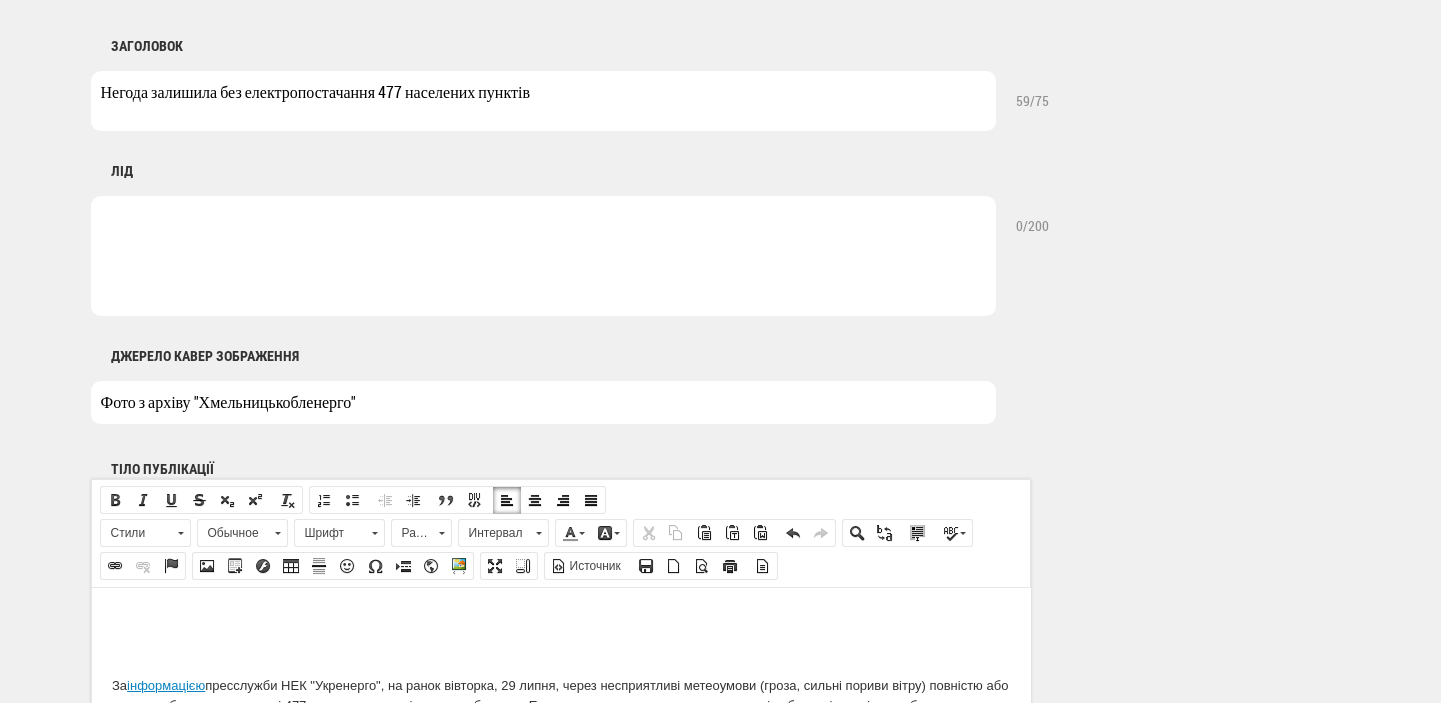 click at bounding box center (543, 256) 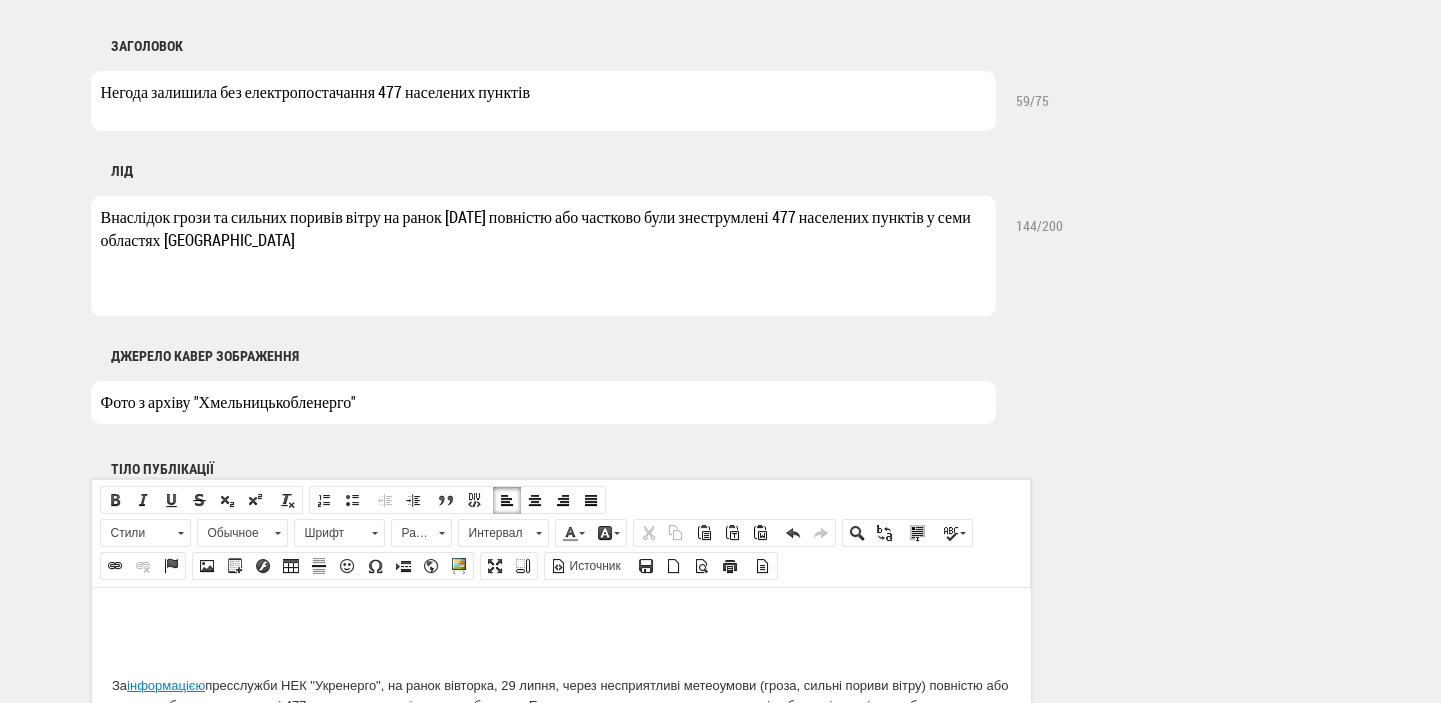 scroll, scrollTop: 1272, scrollLeft: 0, axis: vertical 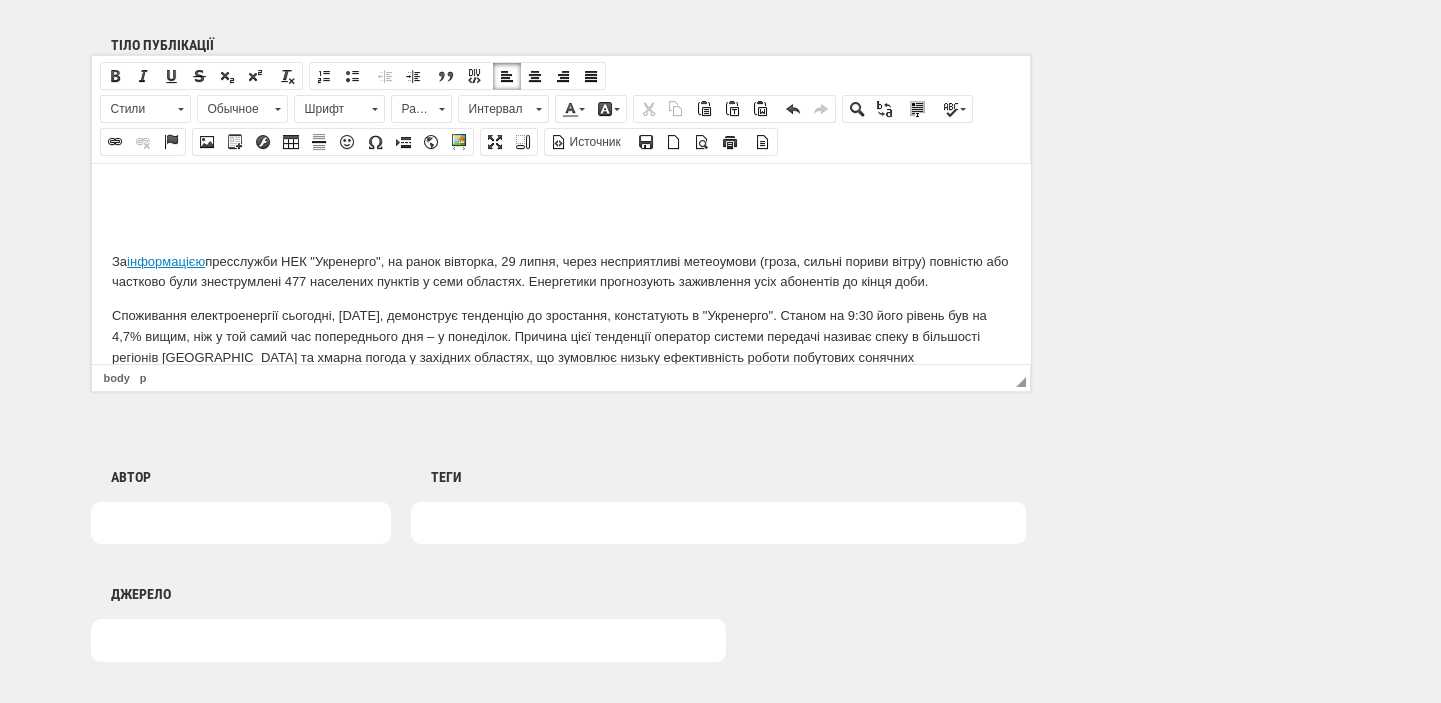 type on "Внаслідок грози та сильних поривів вітру на ранок 29 липня повністю або частково були знеструмлені 477 населених пунктів у семи областях України" 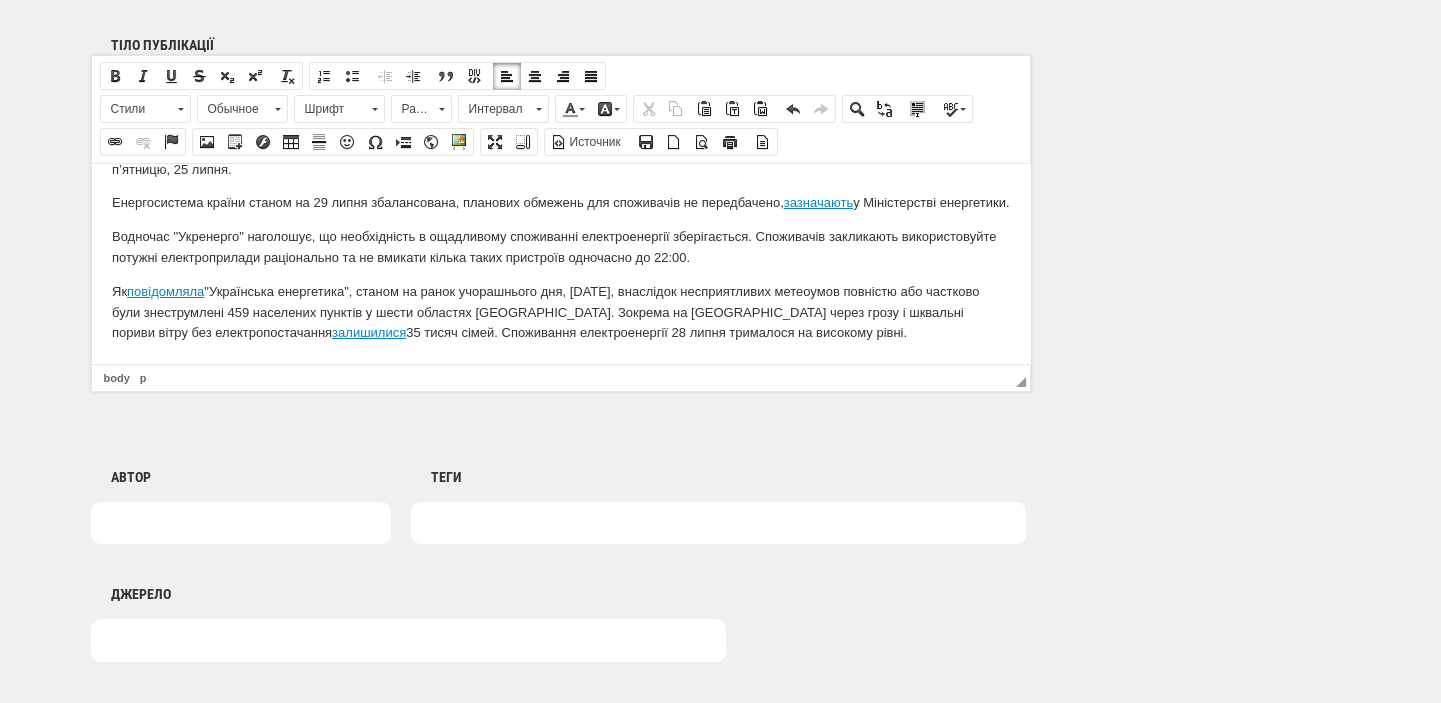 scroll, scrollTop: 1484, scrollLeft: 0, axis: vertical 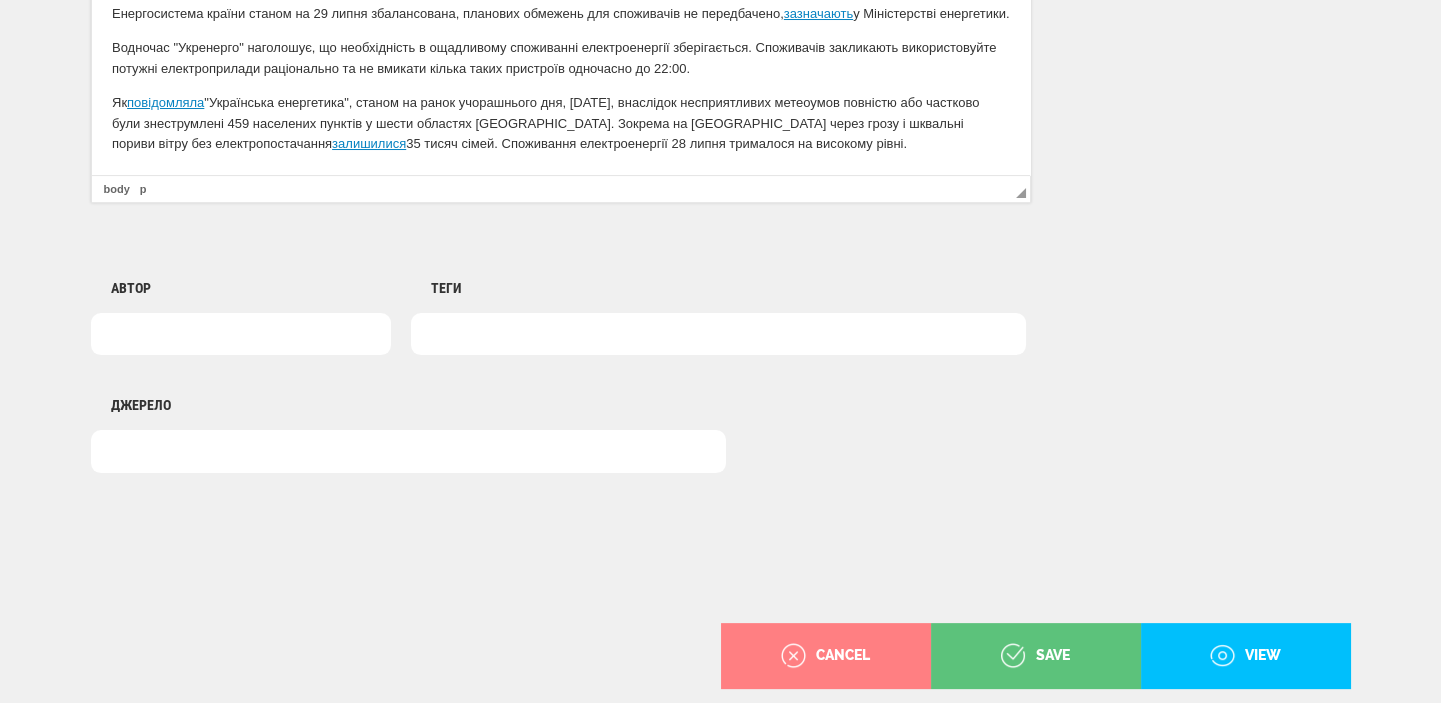 click at bounding box center (718, 334) 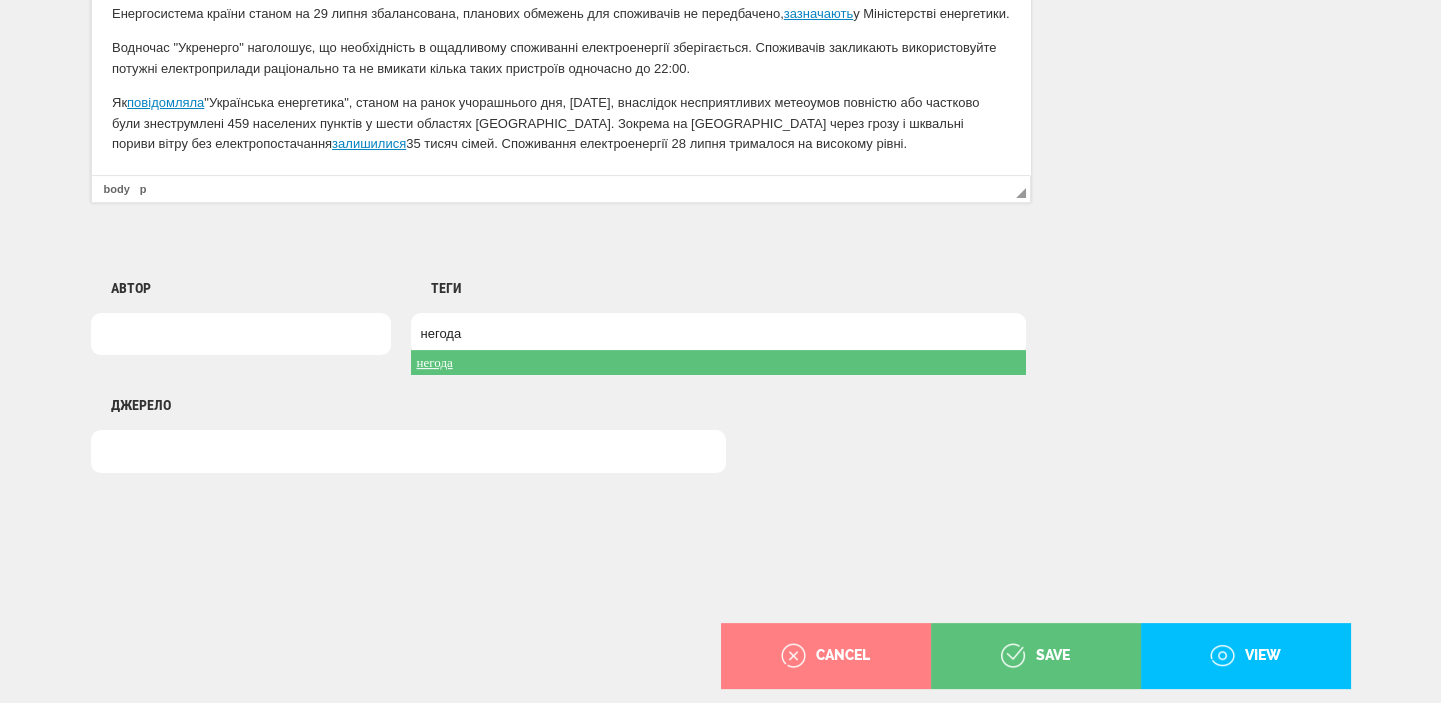 type on "негода" 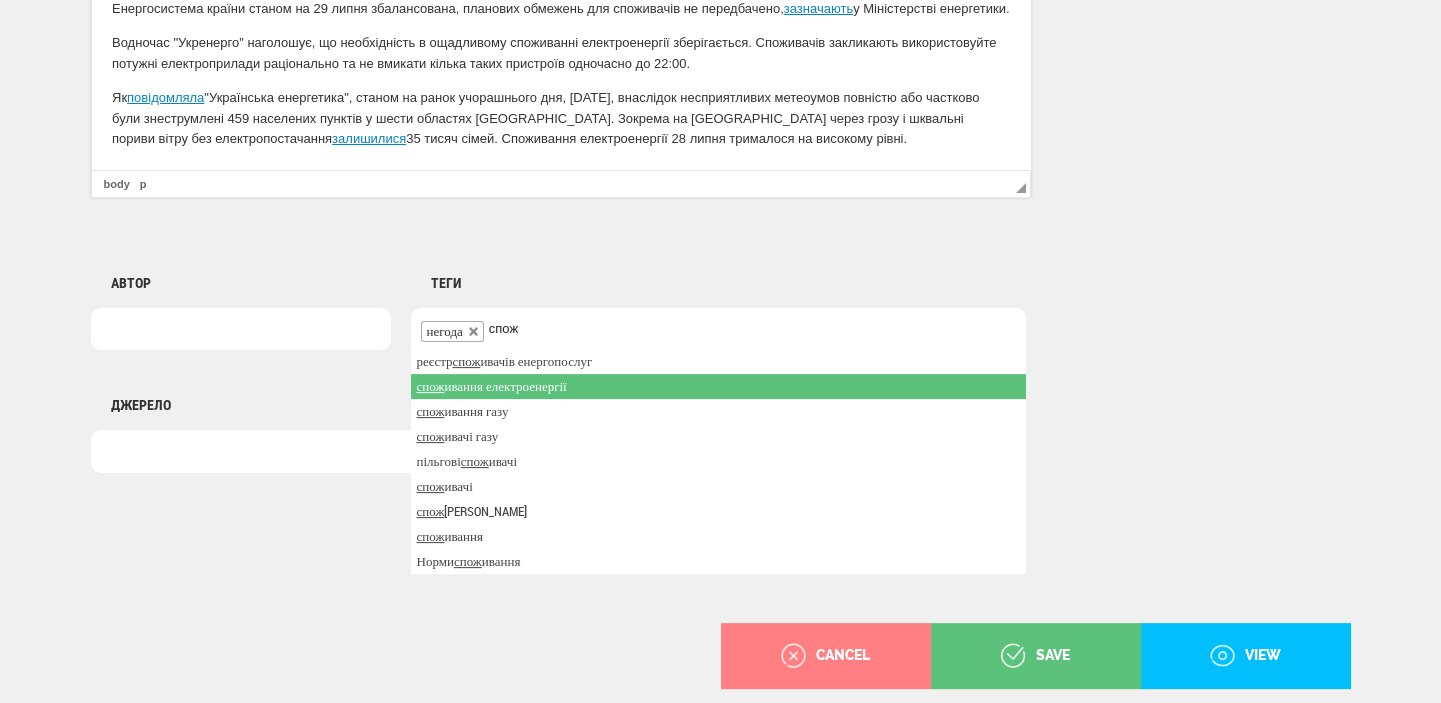 type on "спож" 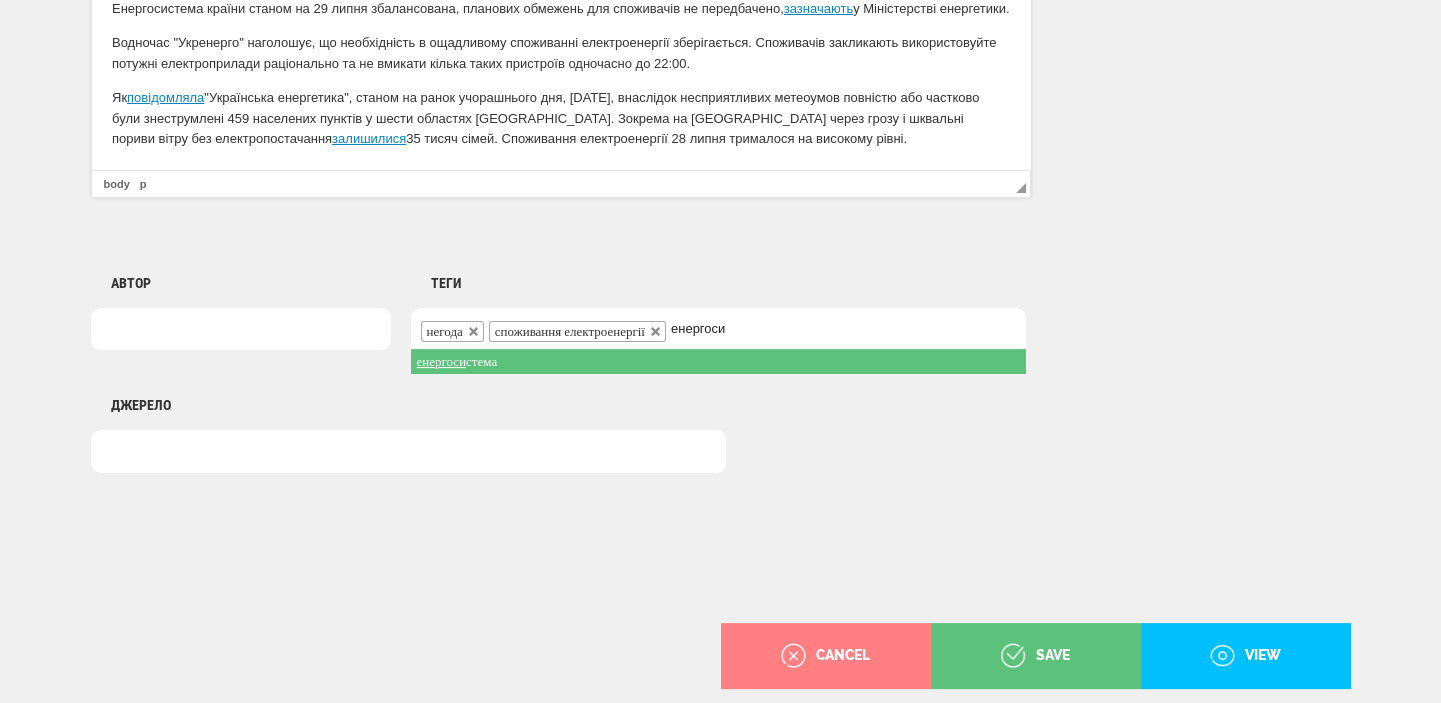 type on "енергоси" 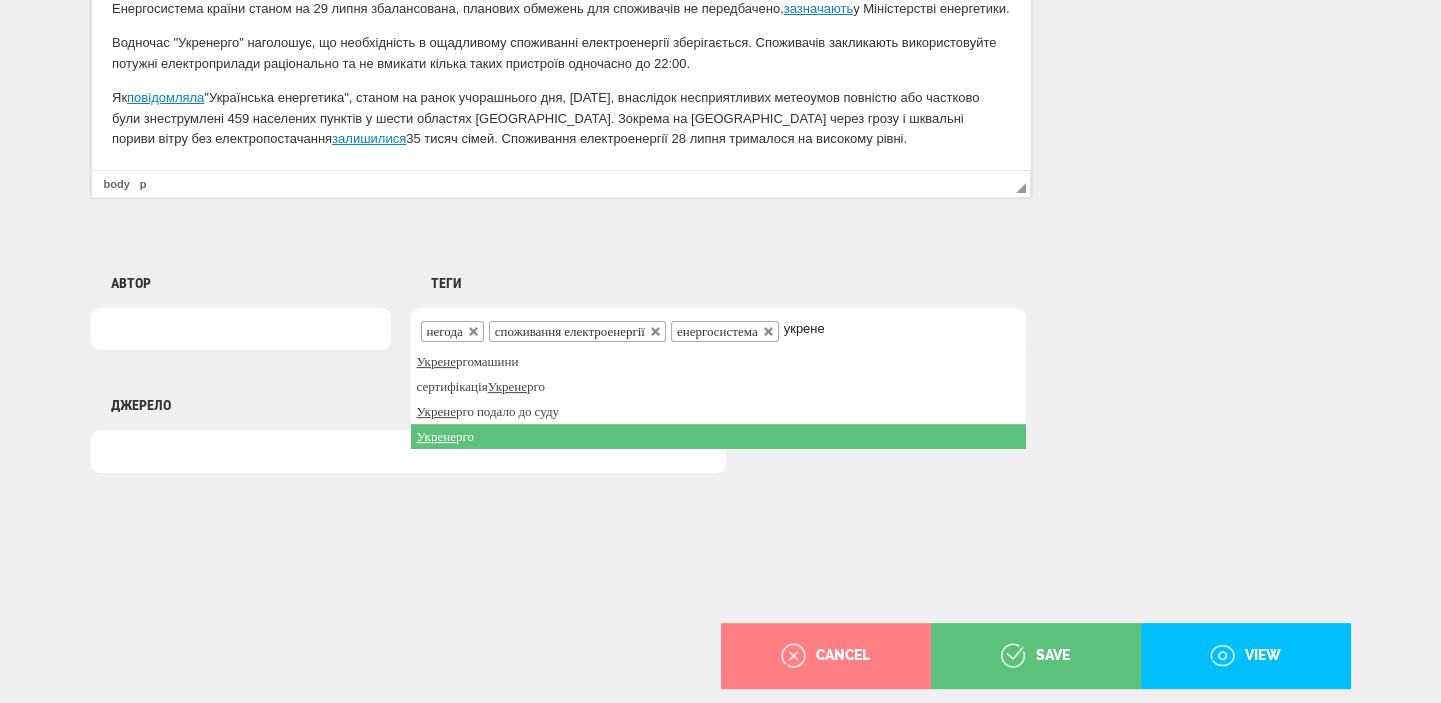 type on "укрене" 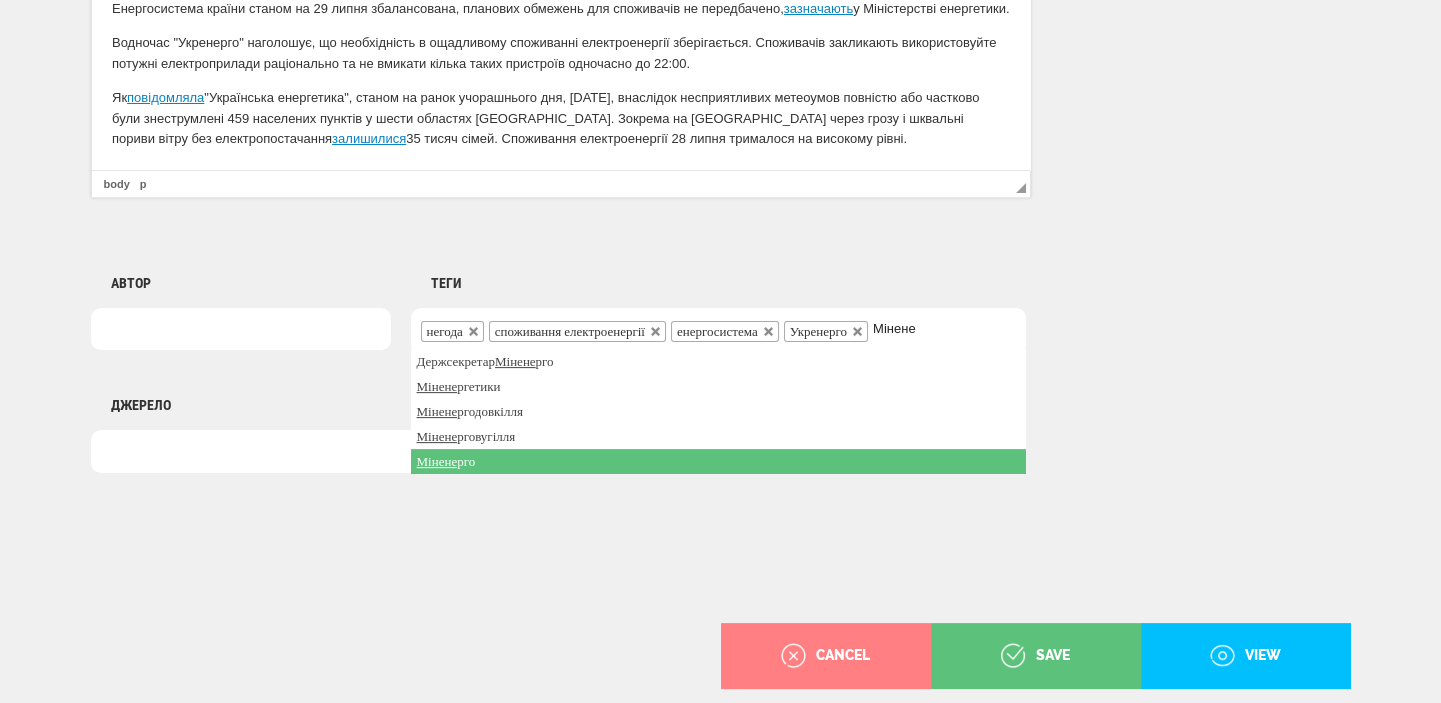 type on "Мінене" 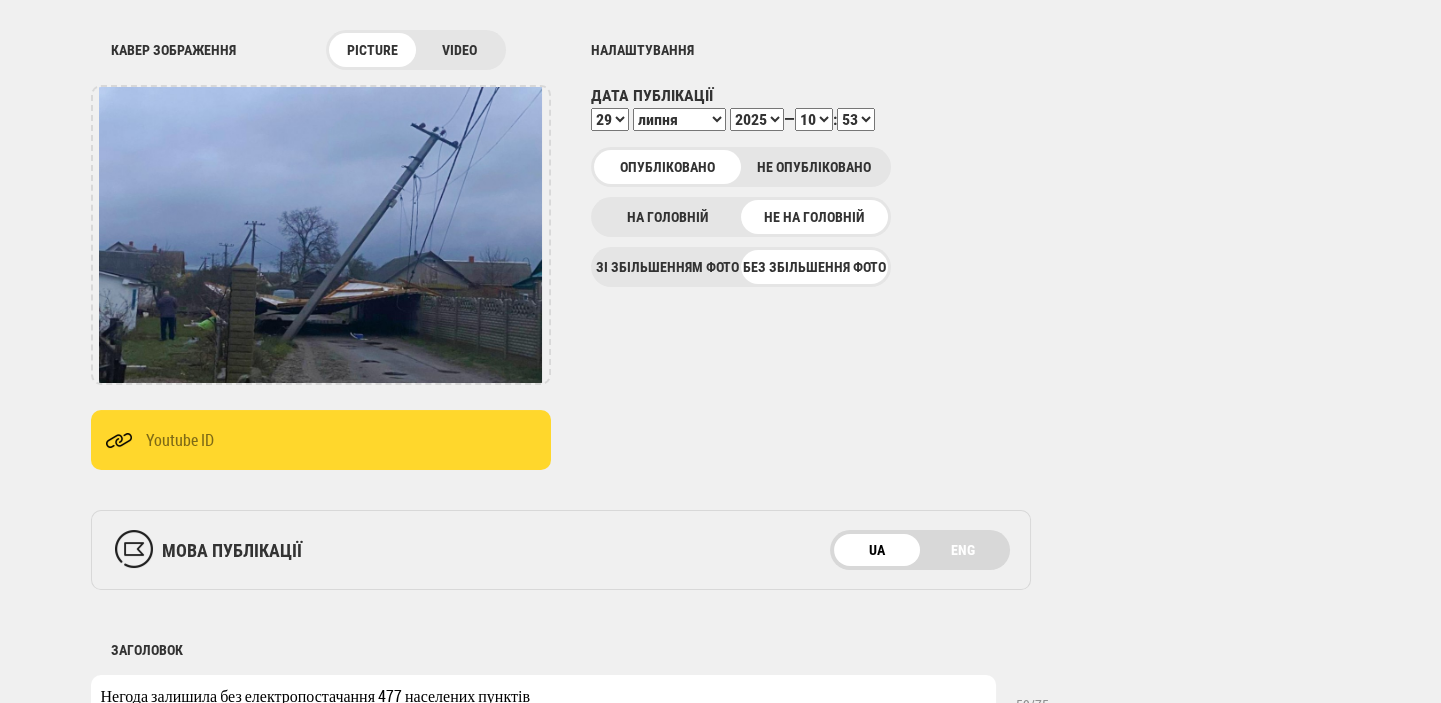 scroll, scrollTop: 225, scrollLeft: 0, axis: vertical 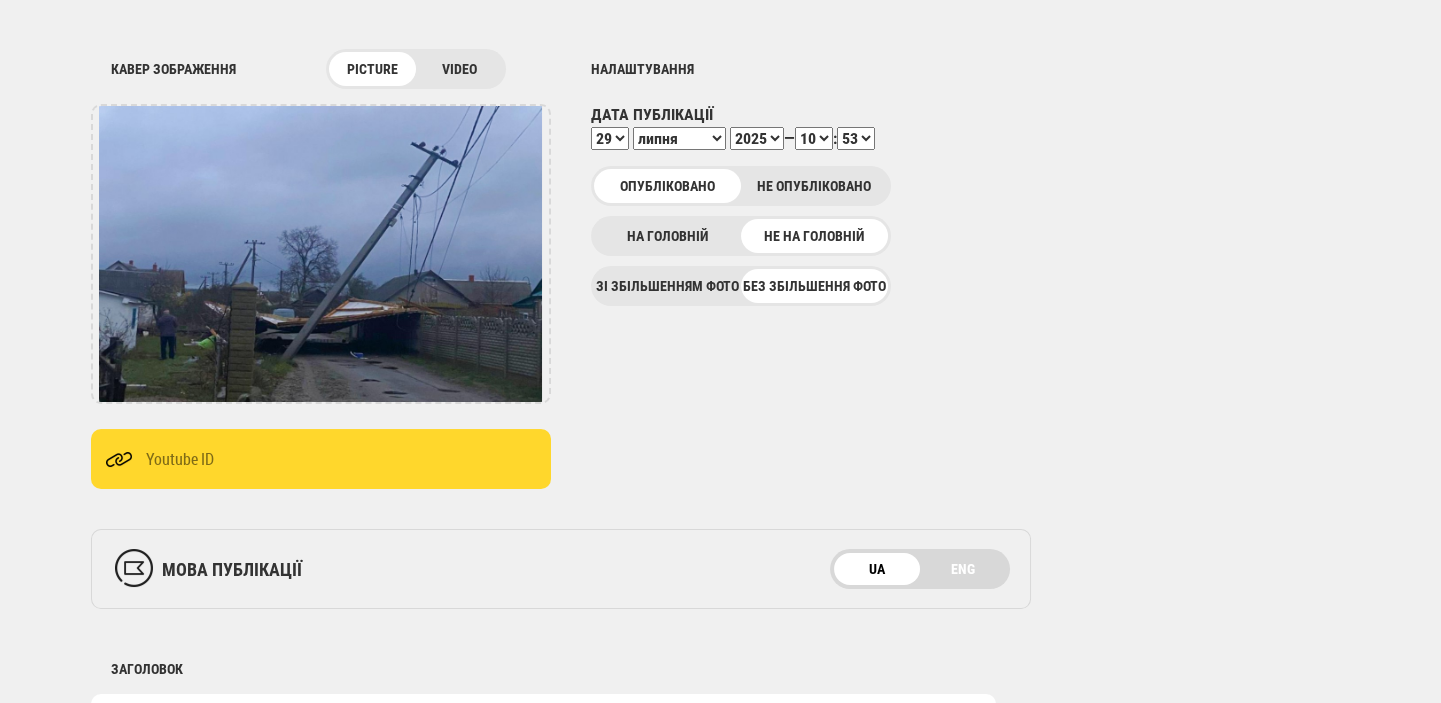 click on "00
01
02
03
04
05
06
07
08
09
10
11
12
13
14
15
16
17
18
19
20
21
22
23
24
25
26
27
28
29
30
31
32
33
34
35
36
37
38
39
40
41
42
43
44
45
46
47
48
49
50
51
52
53
54
55
56
57
58
59" at bounding box center [856, 138] 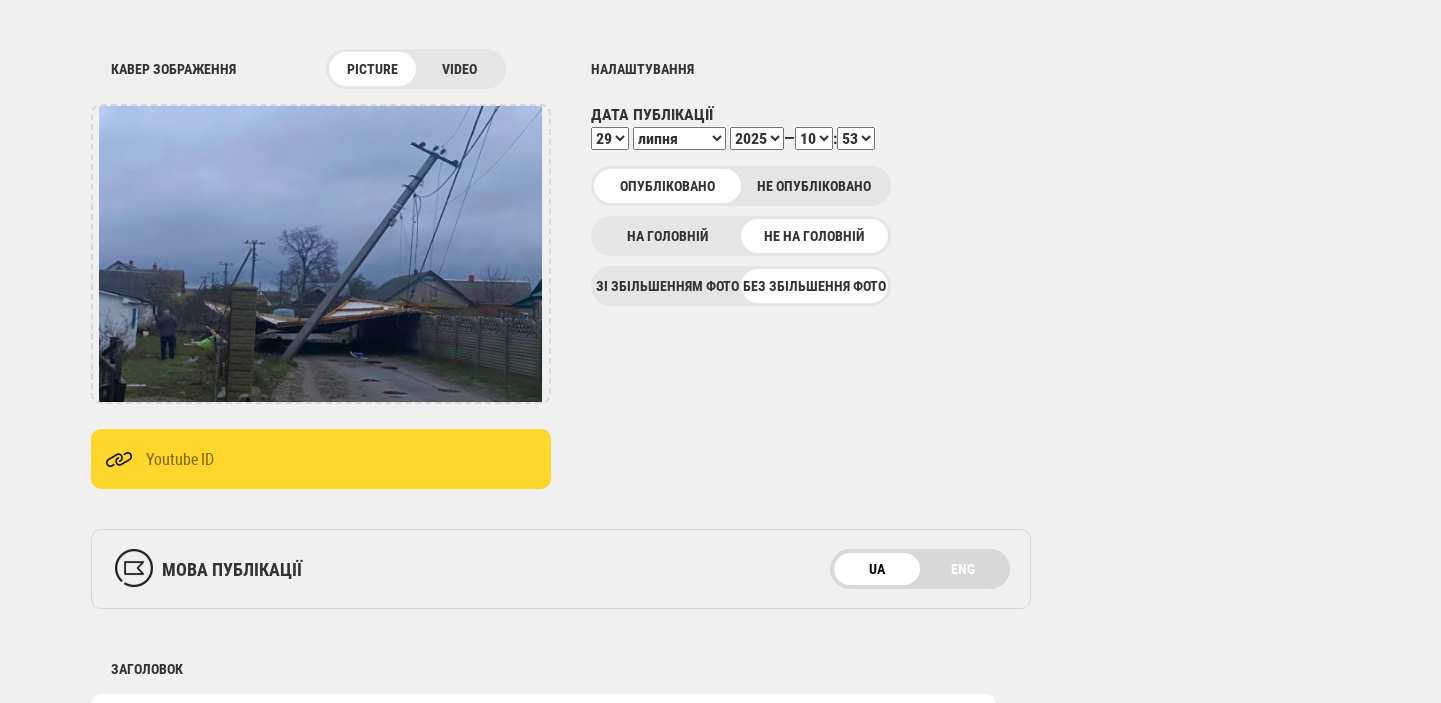 select on "54" 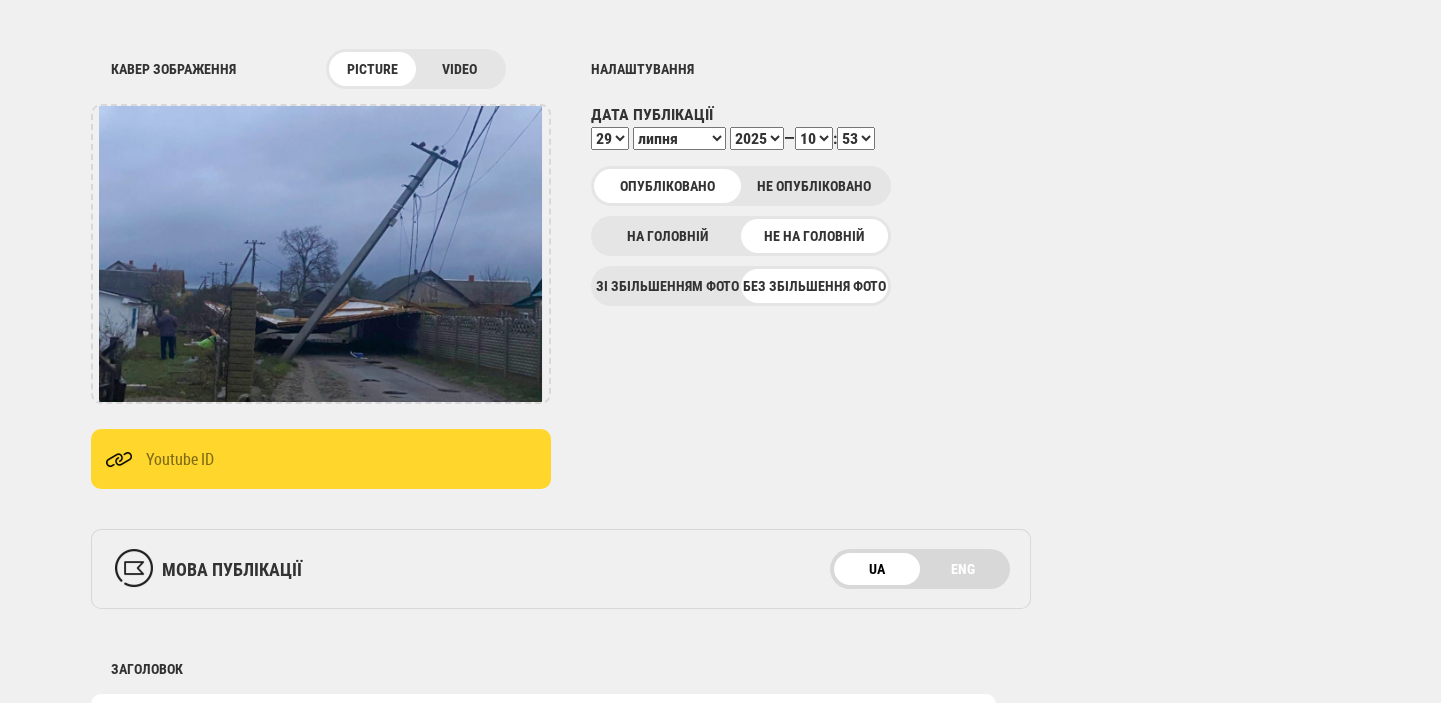click on "00
01
02
03
04
05
06
07
08
09
10
11
12
13
14
15
16
17
18
19
20
21
22
23
24
25
26
27
28
29
30
31
32
33
34
35
36
37
38
39
40
41
42
43
44
45
46
47
48
49
50
51
52
53
54
55
56
57
58
59" at bounding box center (856, 138) 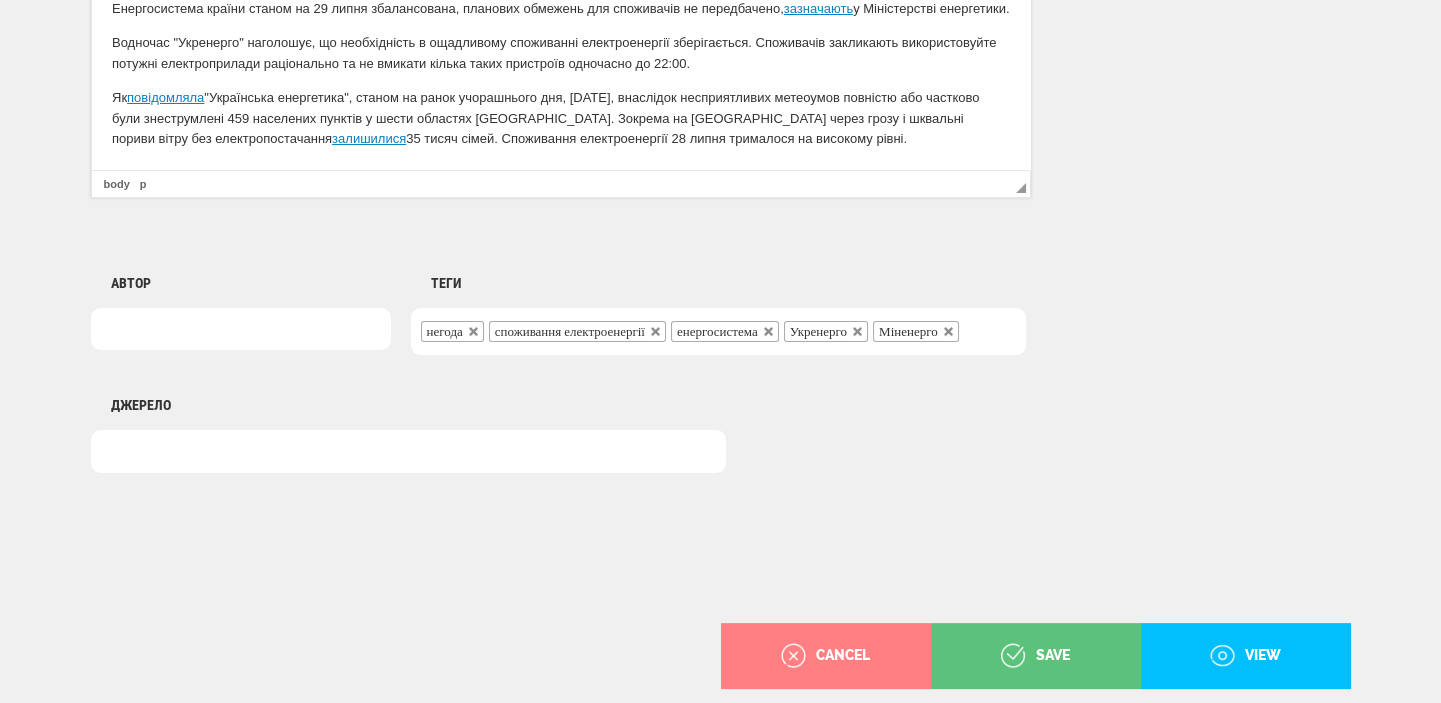 scroll, scrollTop: 1498, scrollLeft: 0, axis: vertical 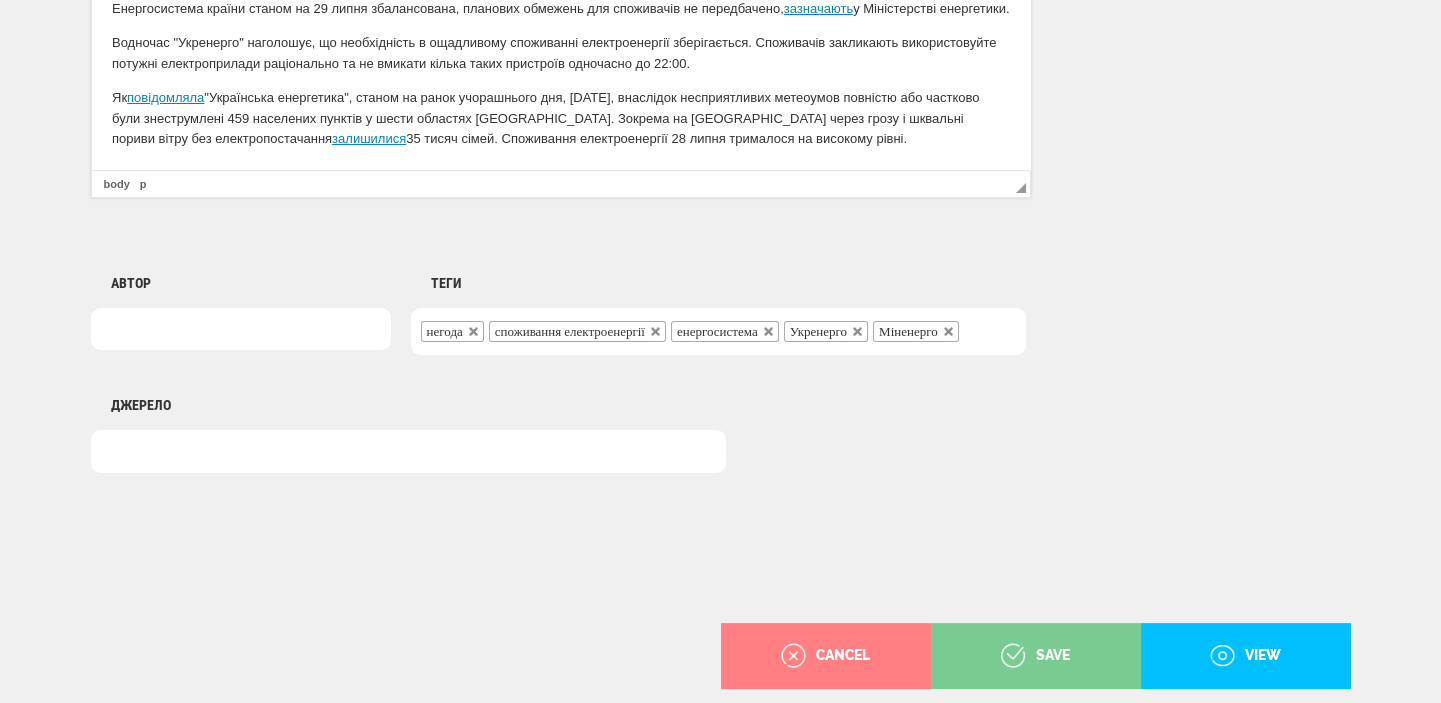 click on "save" at bounding box center [1035, 656] 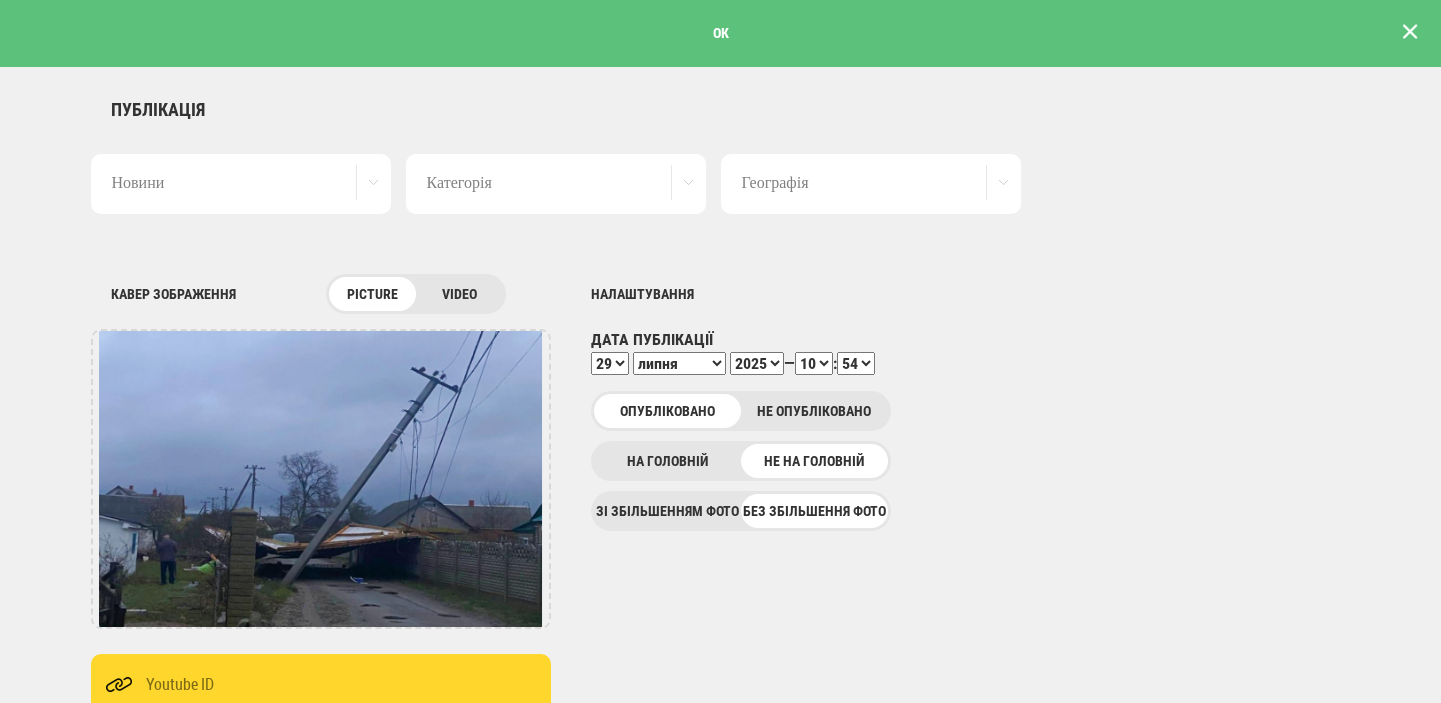 scroll, scrollTop: 0, scrollLeft: 0, axis: both 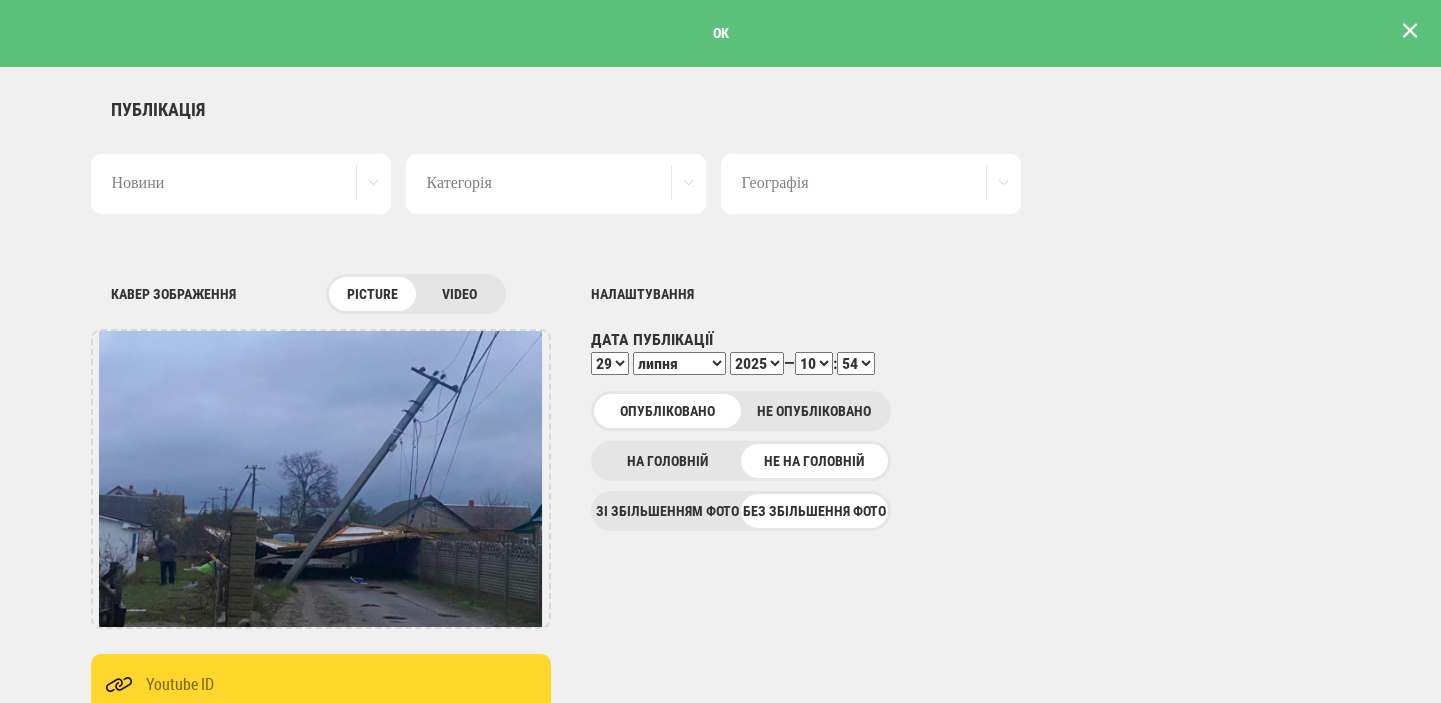 click at bounding box center (1410, 31) 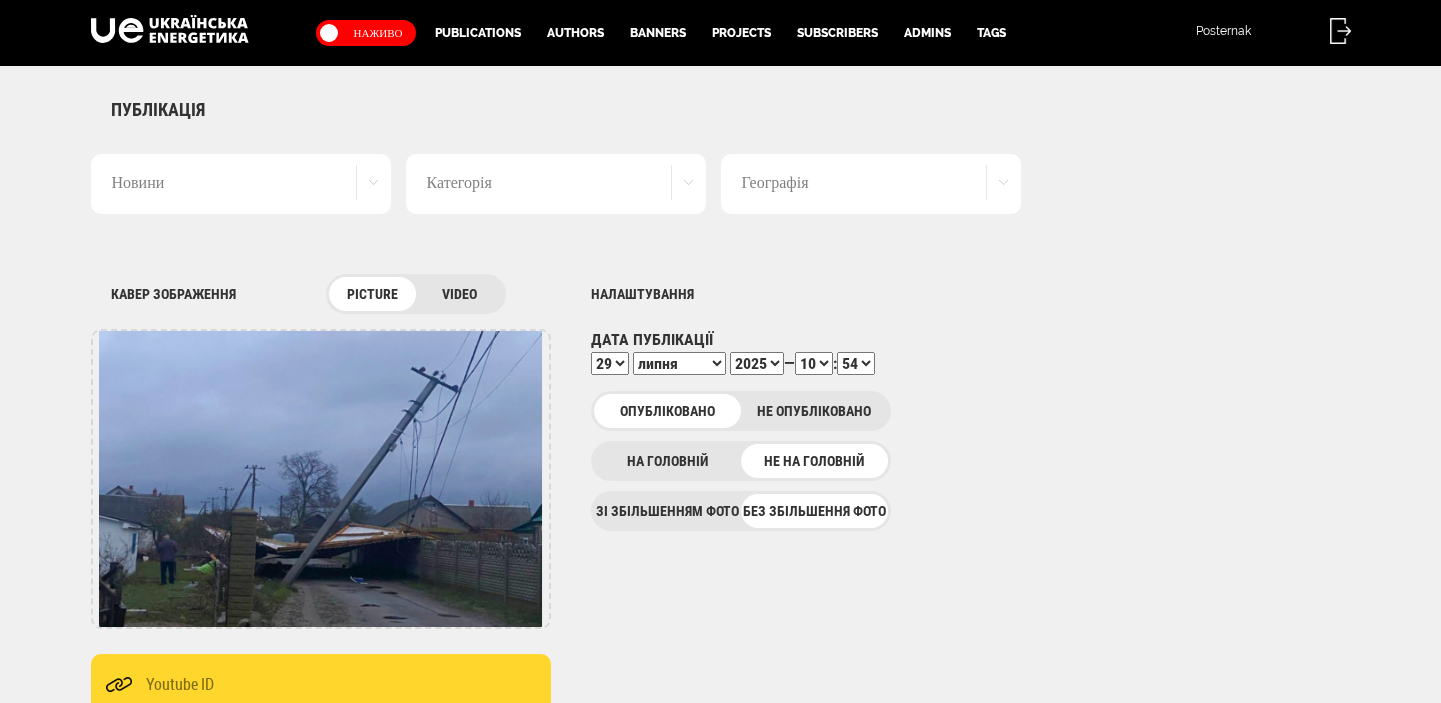 drag, startPoint x: 1412, startPoint y: 33, endPoint x: 621, endPoint y: 107, distance: 794.4539 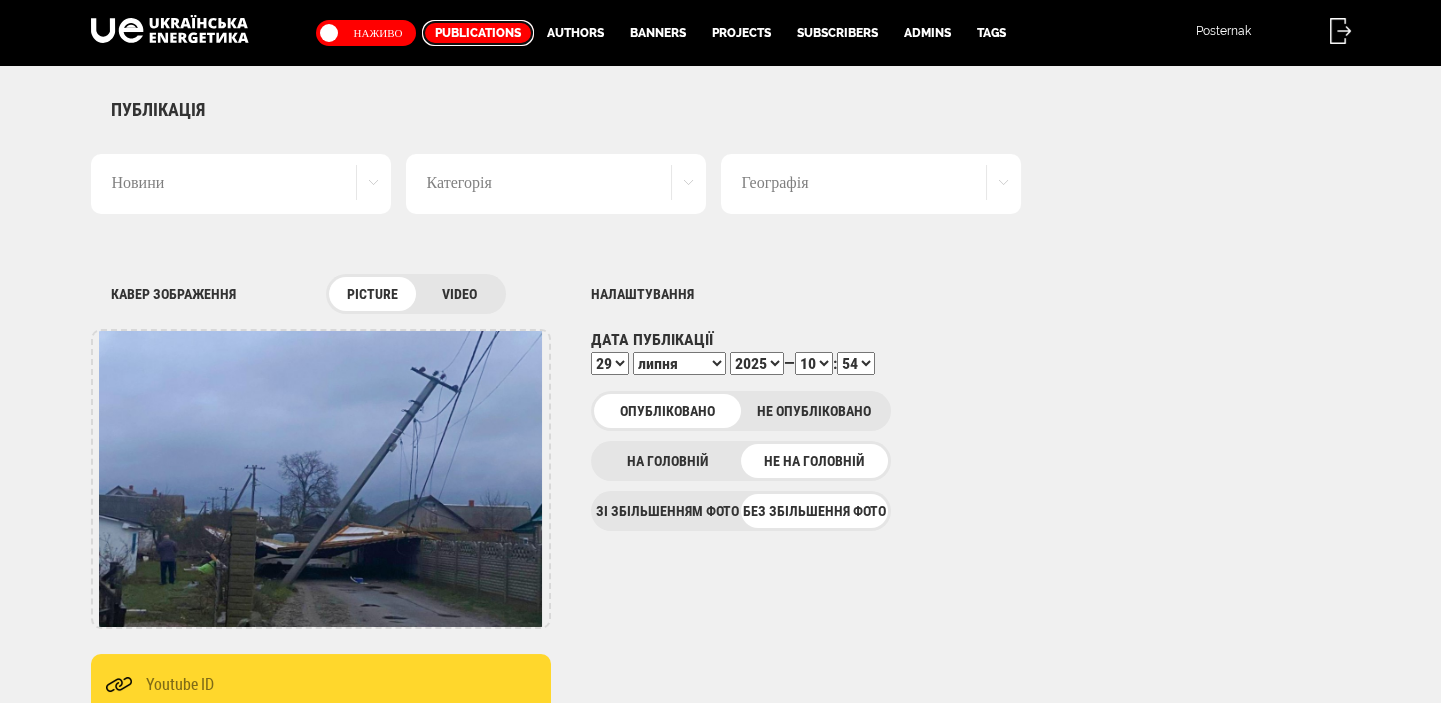 click on "Publications" at bounding box center [478, 33] 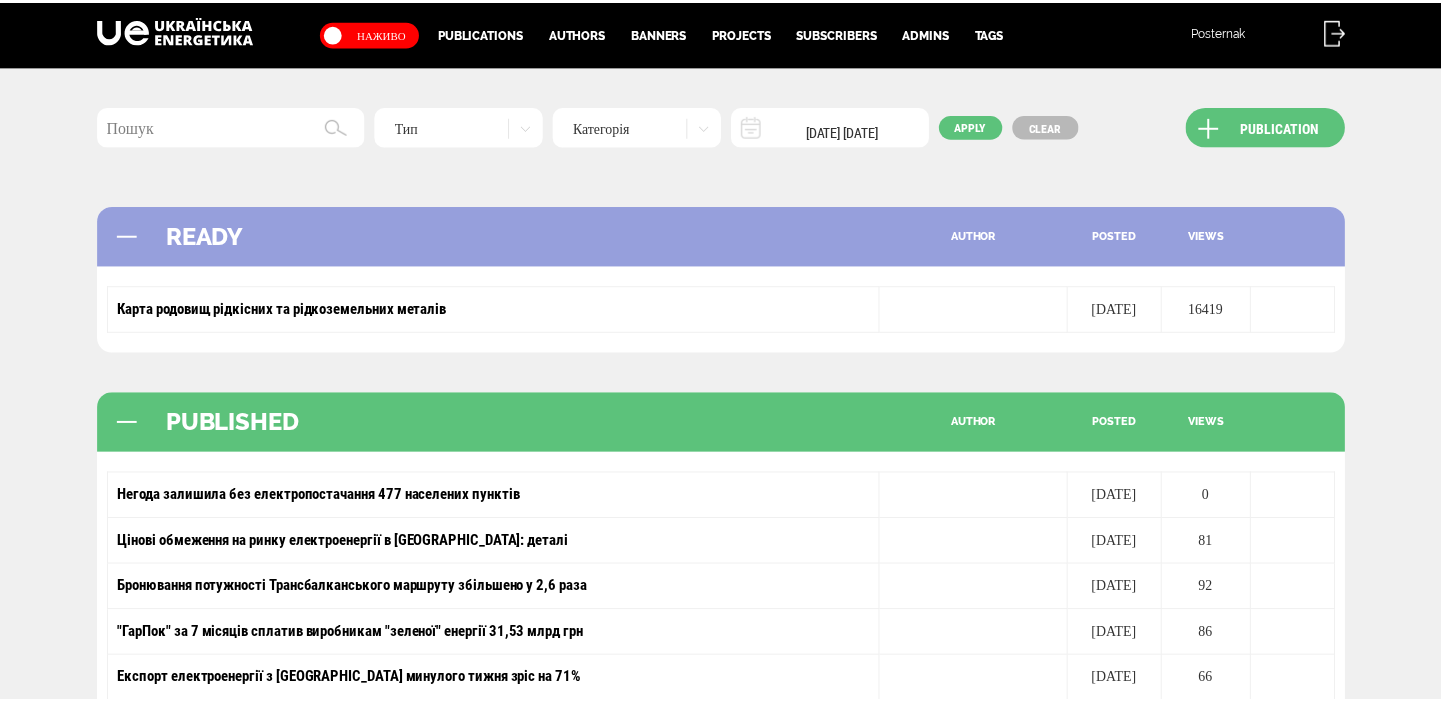 scroll, scrollTop: 0, scrollLeft: 0, axis: both 